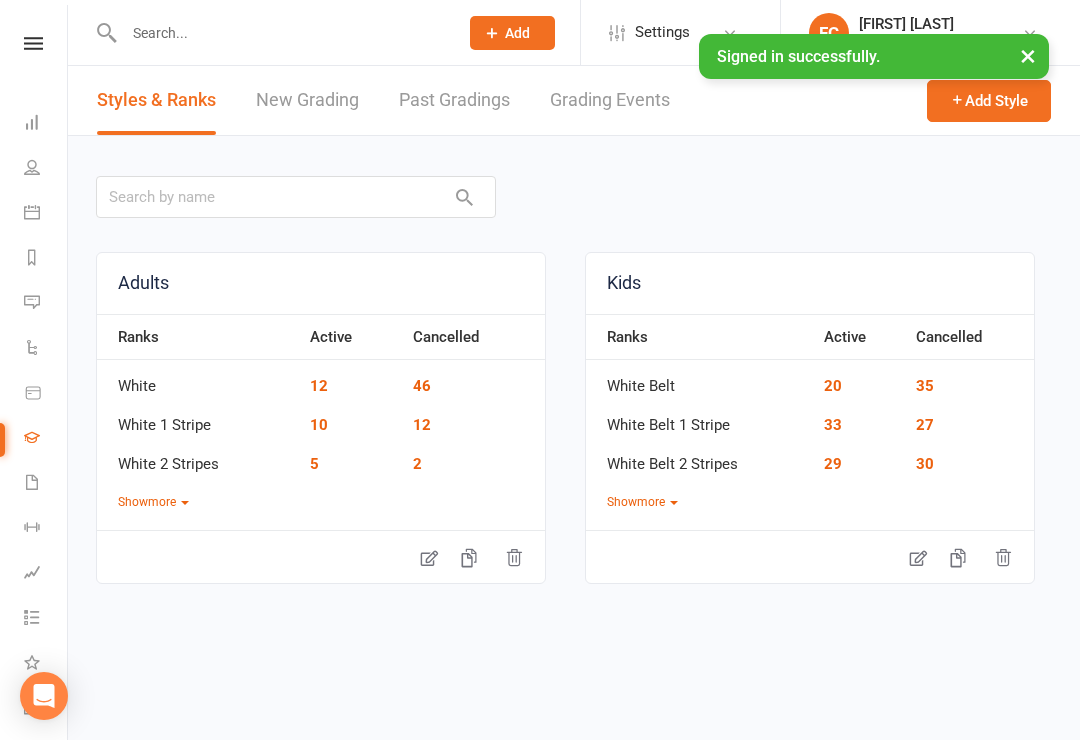 scroll, scrollTop: 0, scrollLeft: 0, axis: both 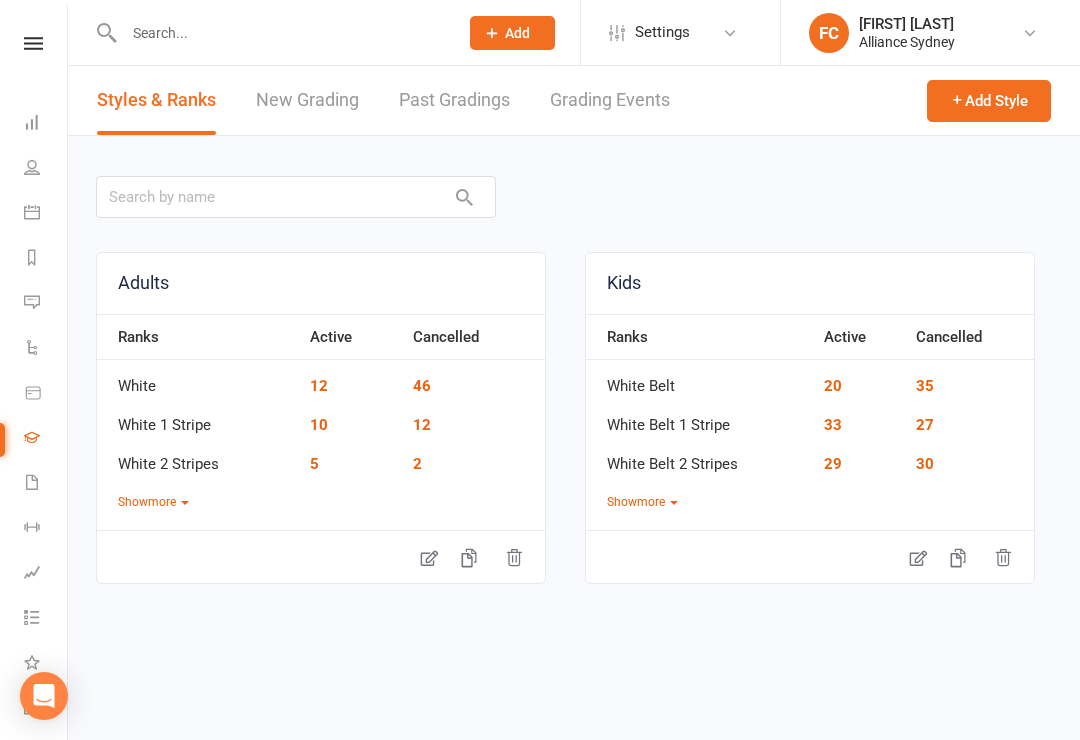 click on "Dashboard" at bounding box center (46, 124) 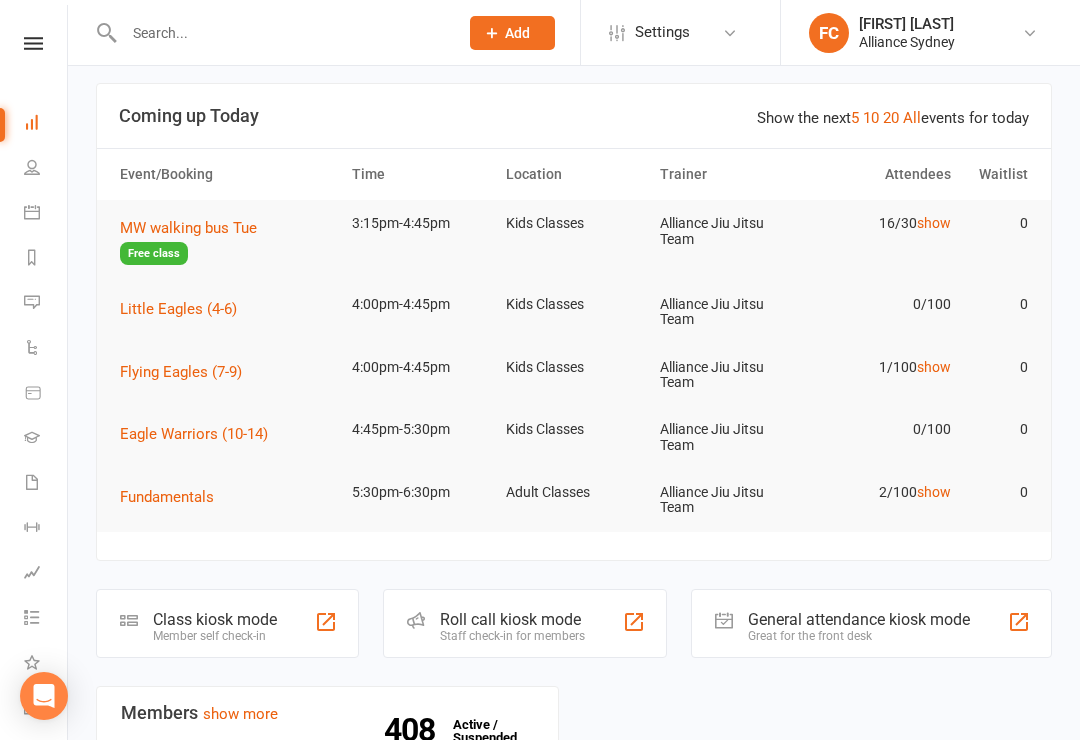scroll, scrollTop: 19, scrollLeft: 0, axis: vertical 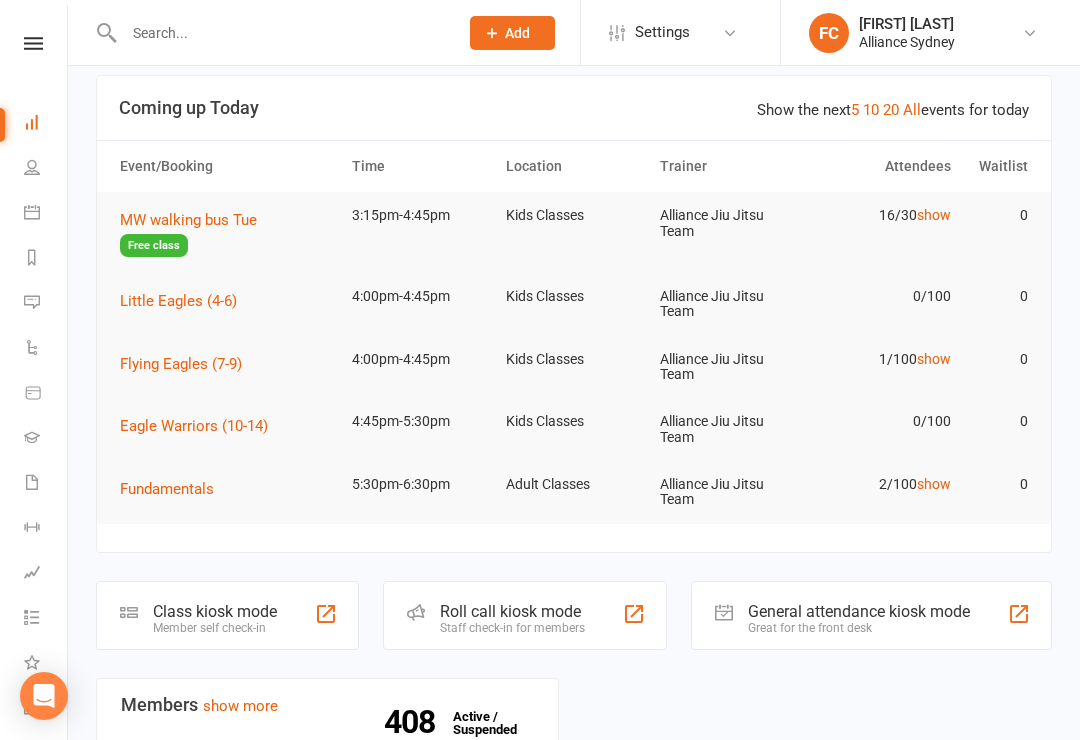 click on "MW walking bus Tue" at bounding box center (188, 220) 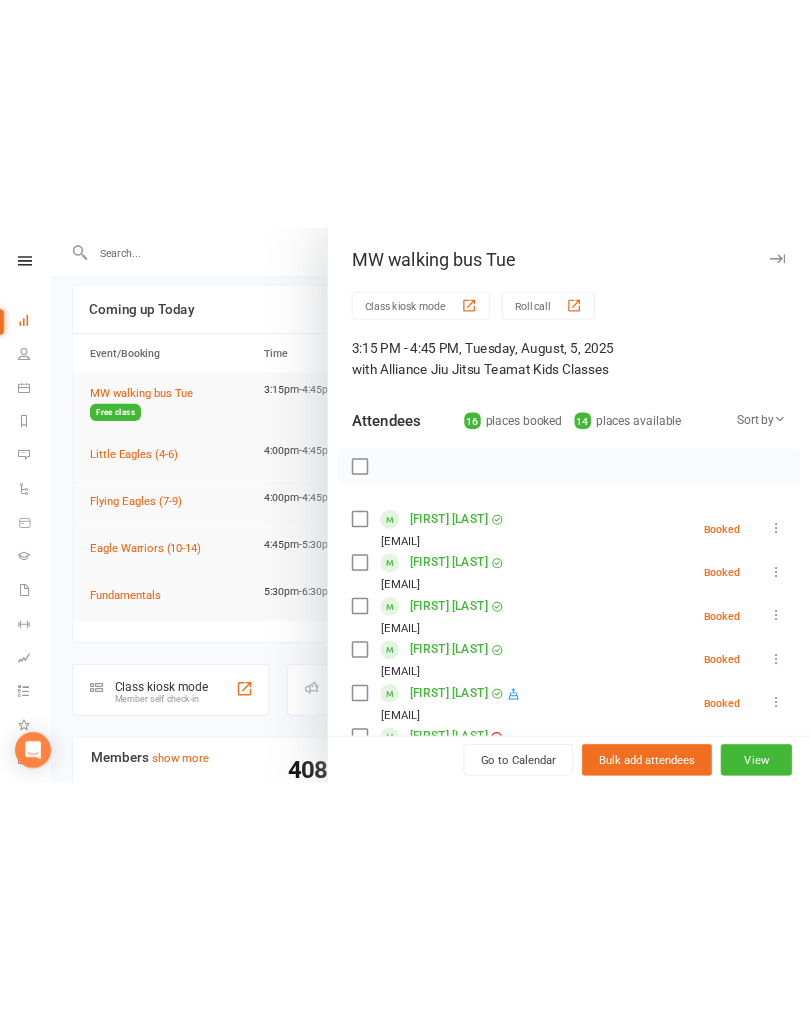 scroll, scrollTop: 0, scrollLeft: 0, axis: both 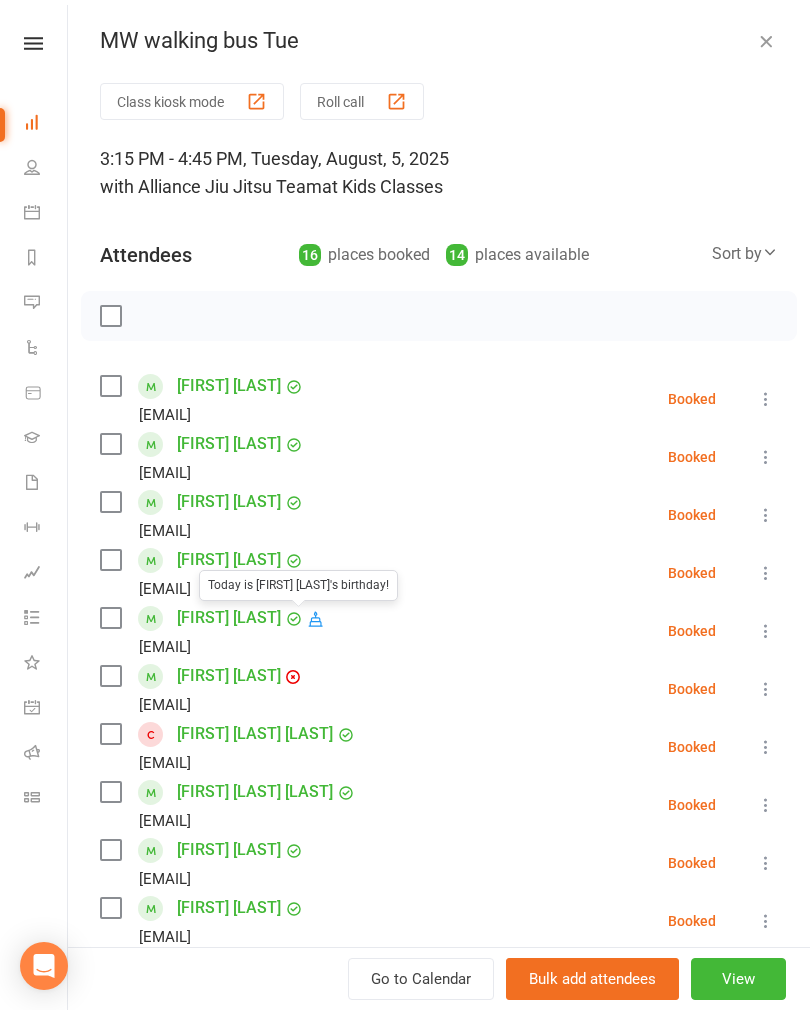 click 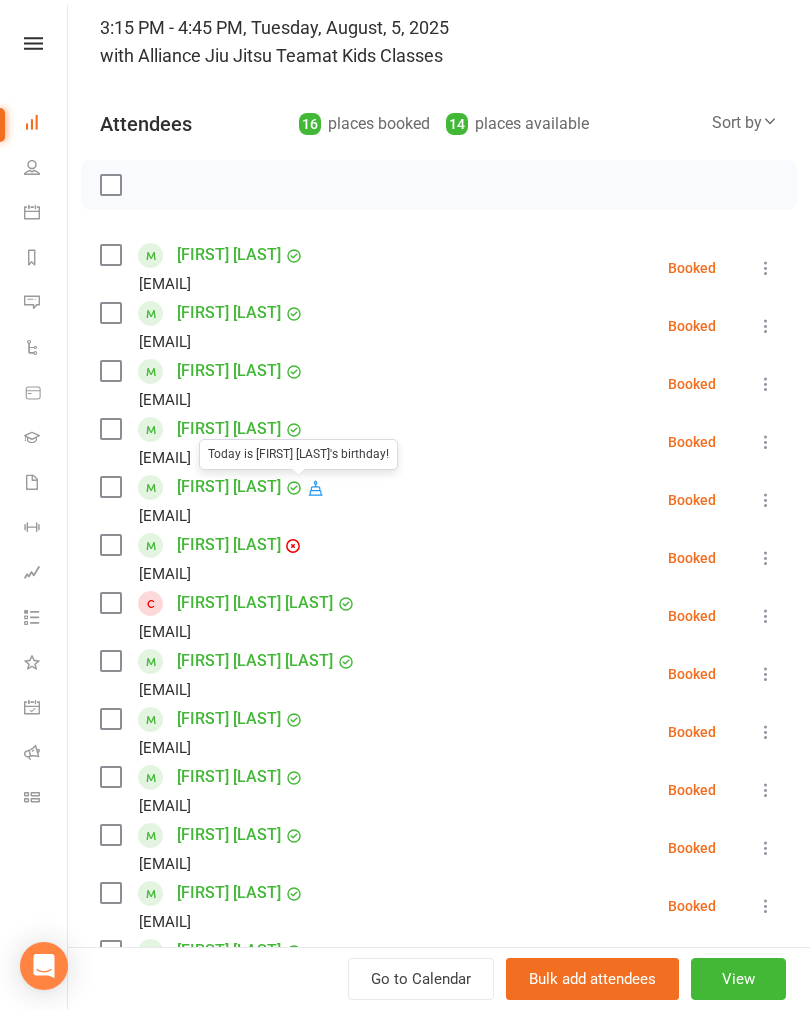 scroll, scrollTop: 130, scrollLeft: 0, axis: vertical 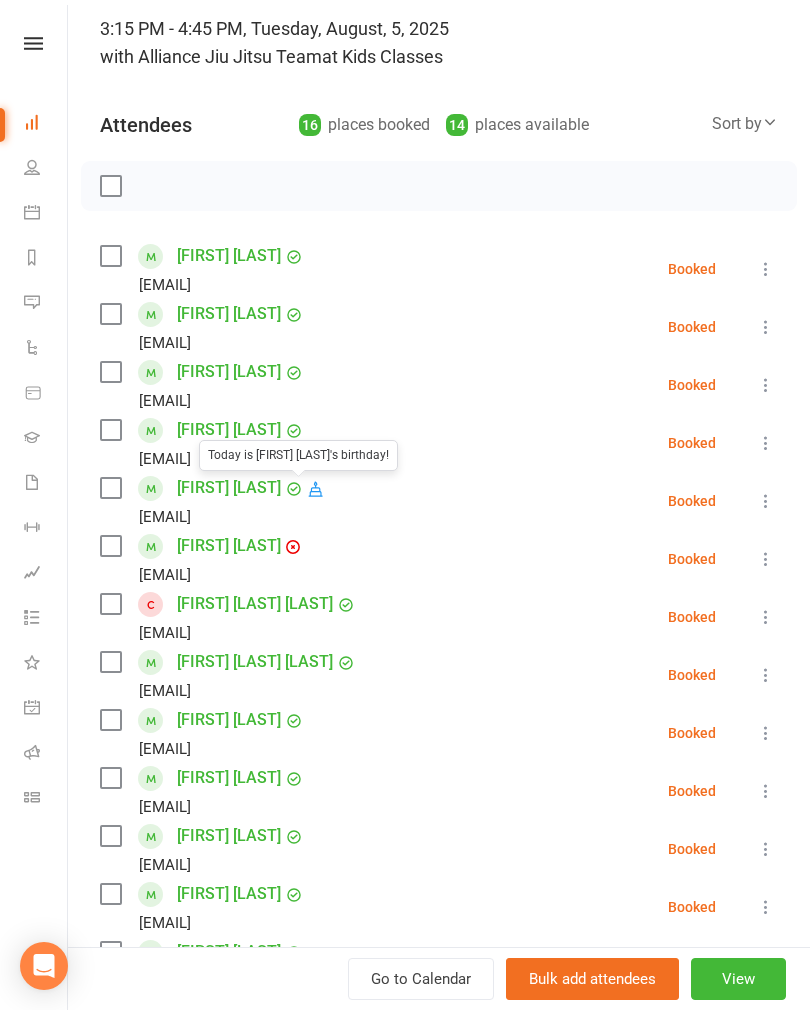 click at bounding box center (439, 186) 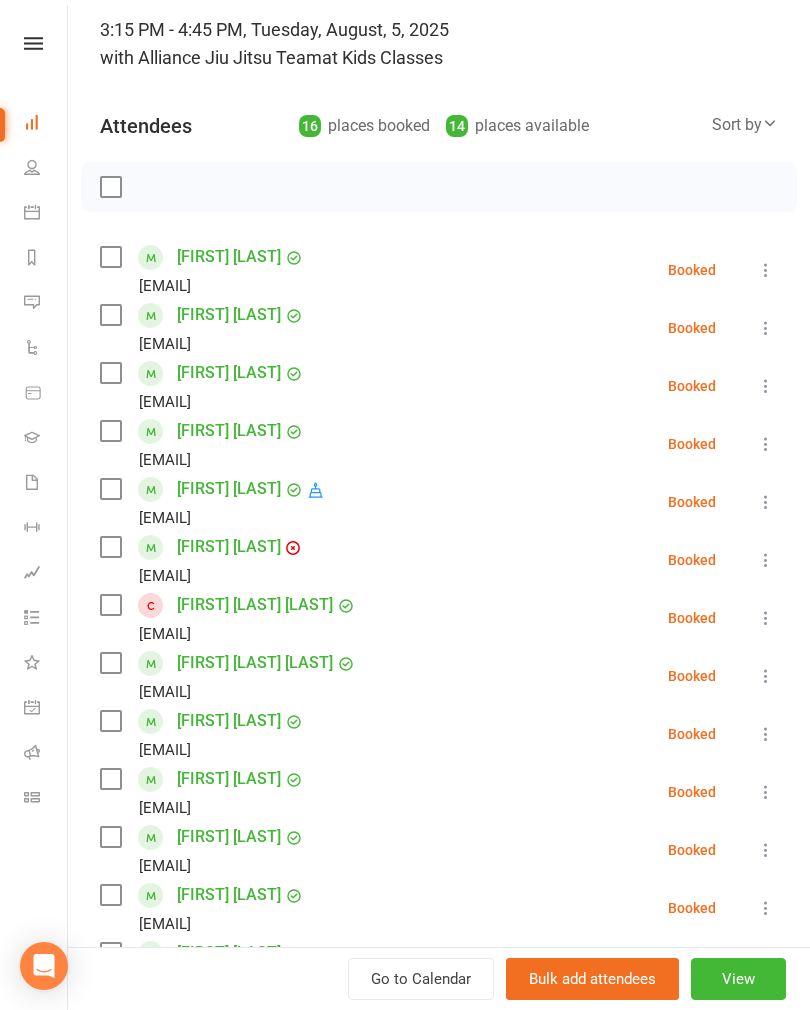 scroll, scrollTop: 128, scrollLeft: 0, axis: vertical 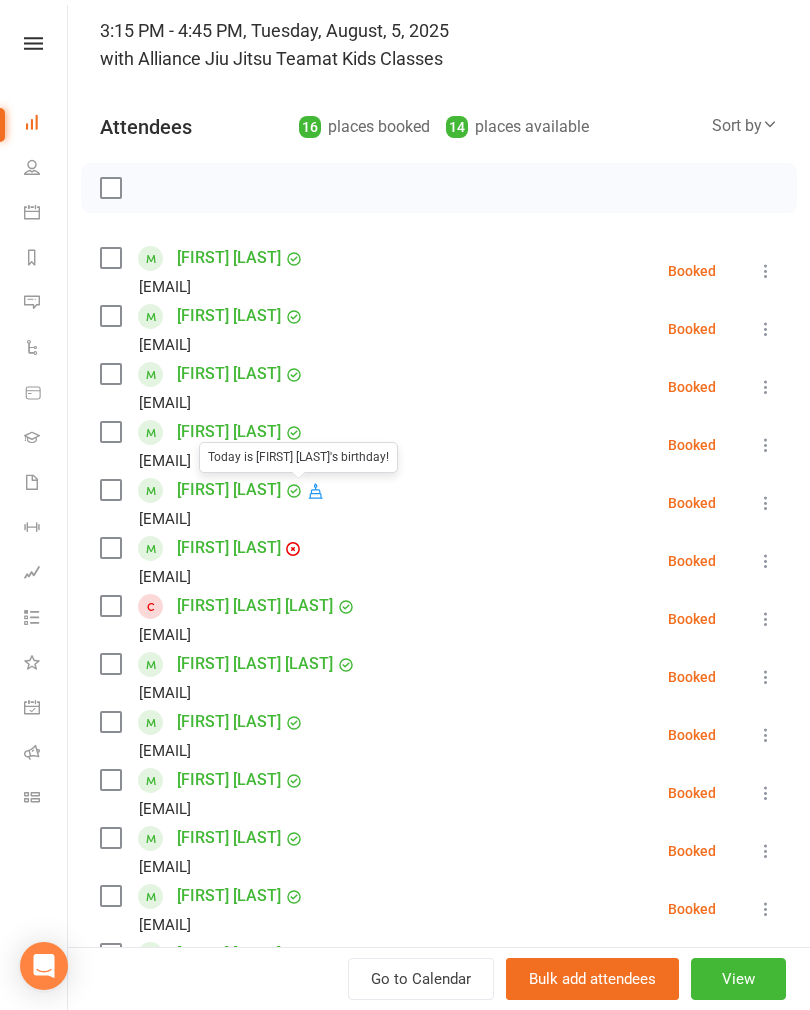 click 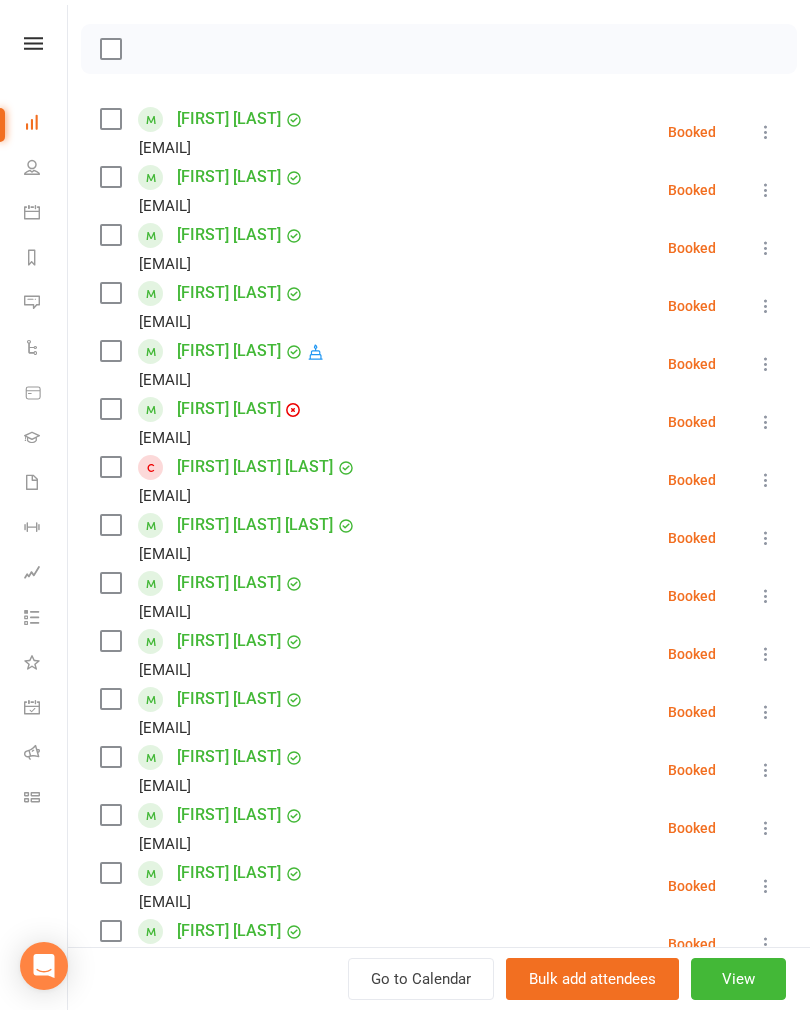 scroll, scrollTop: 267, scrollLeft: 0, axis: vertical 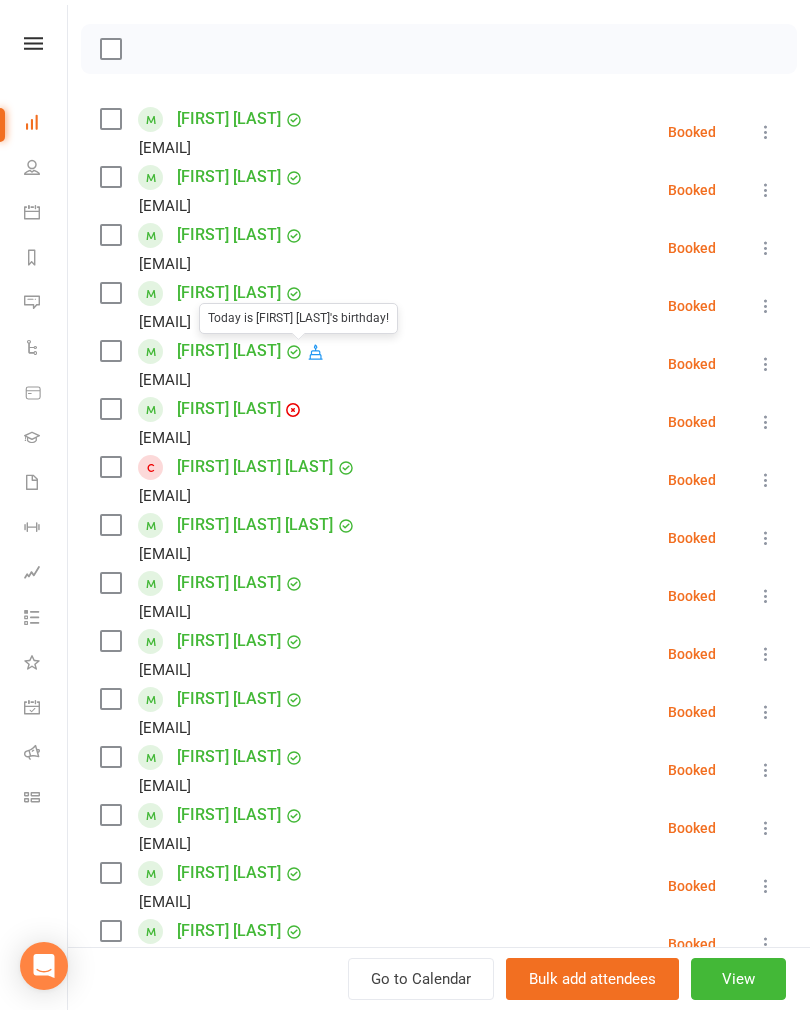 click 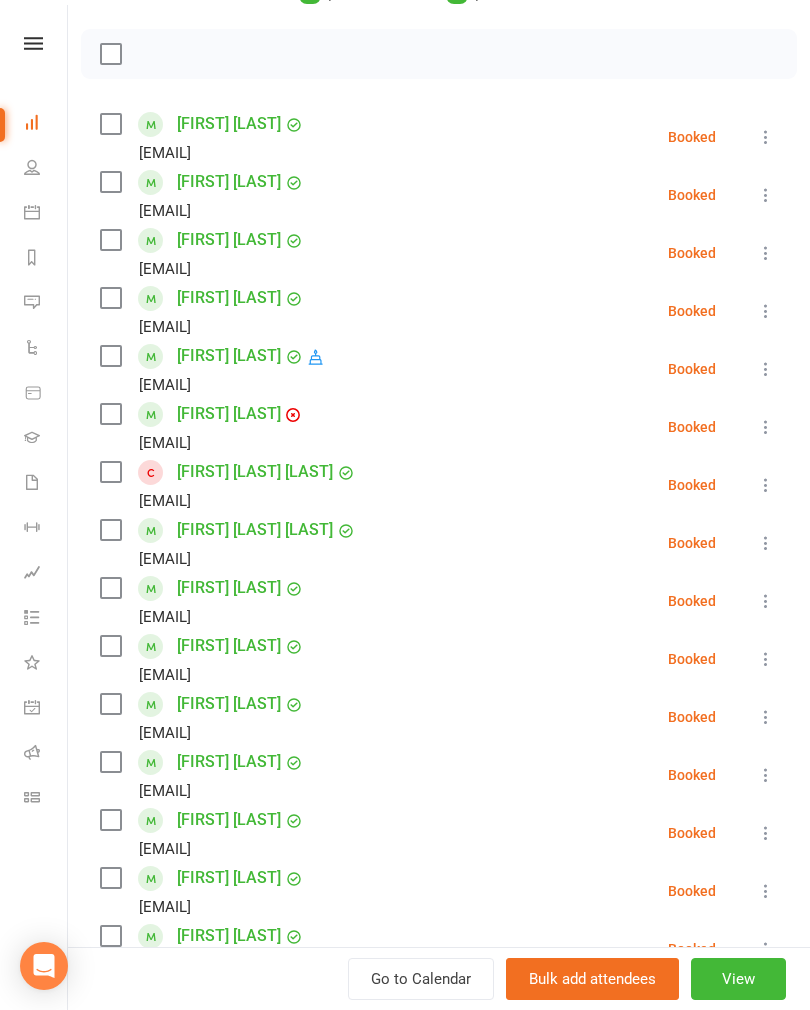 scroll, scrollTop: 260, scrollLeft: 0, axis: vertical 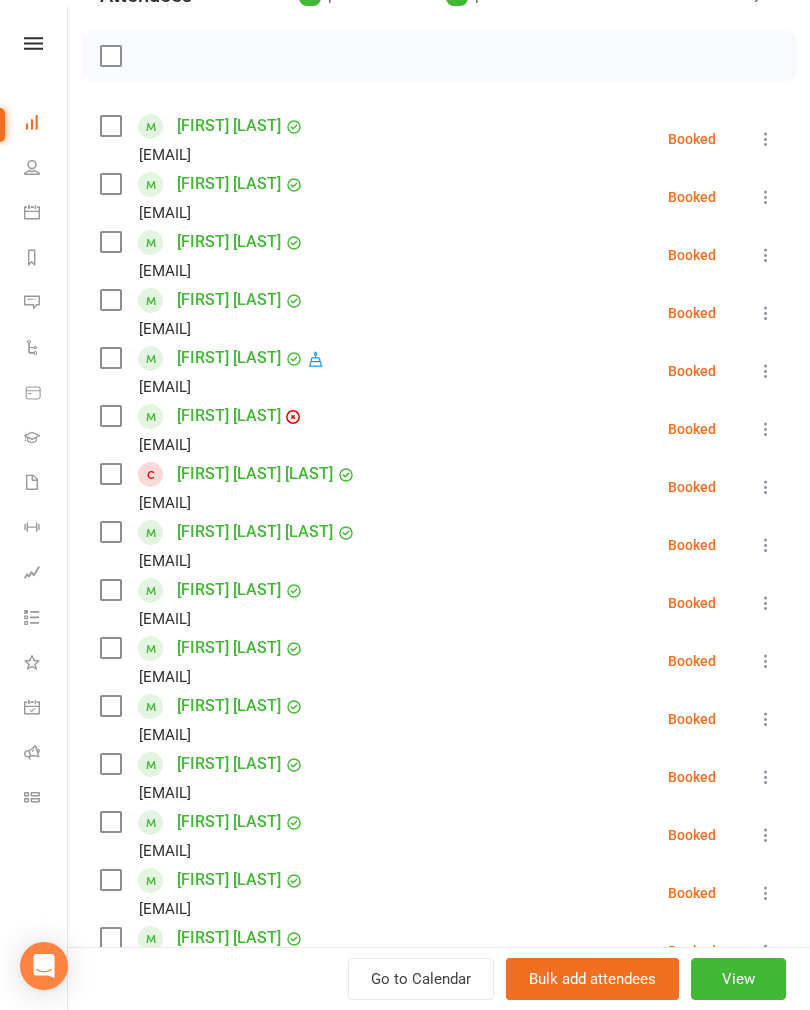 click at bounding box center (766, 487) 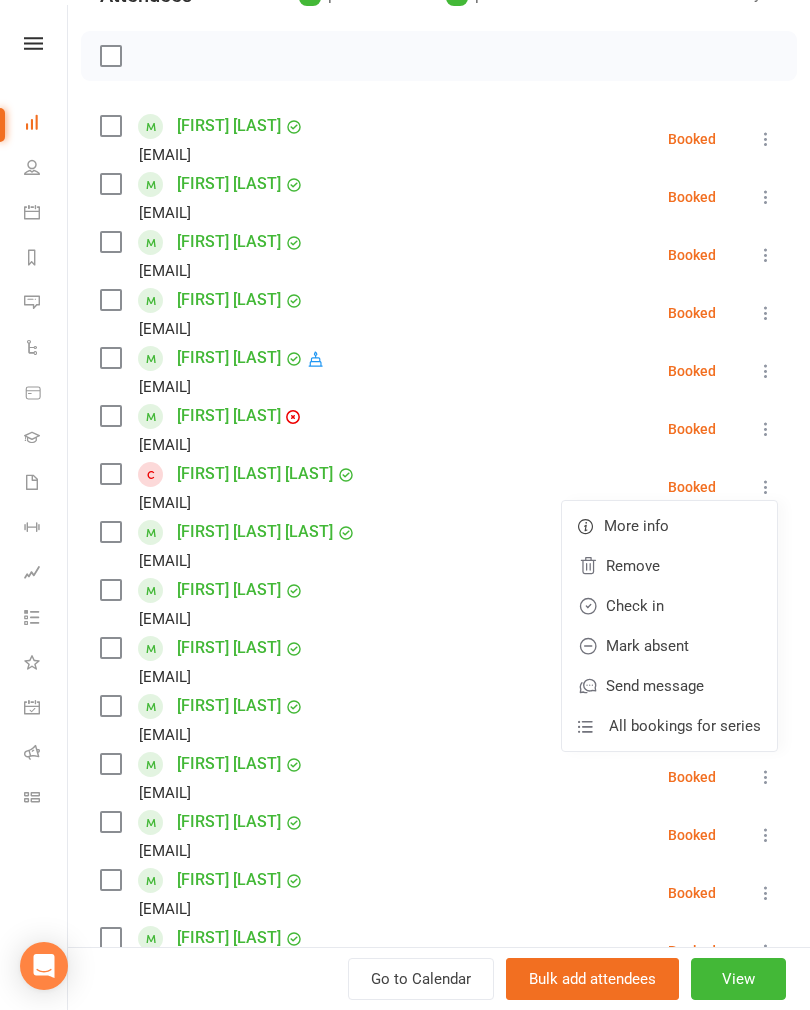 click on "Remove" at bounding box center [669, 566] 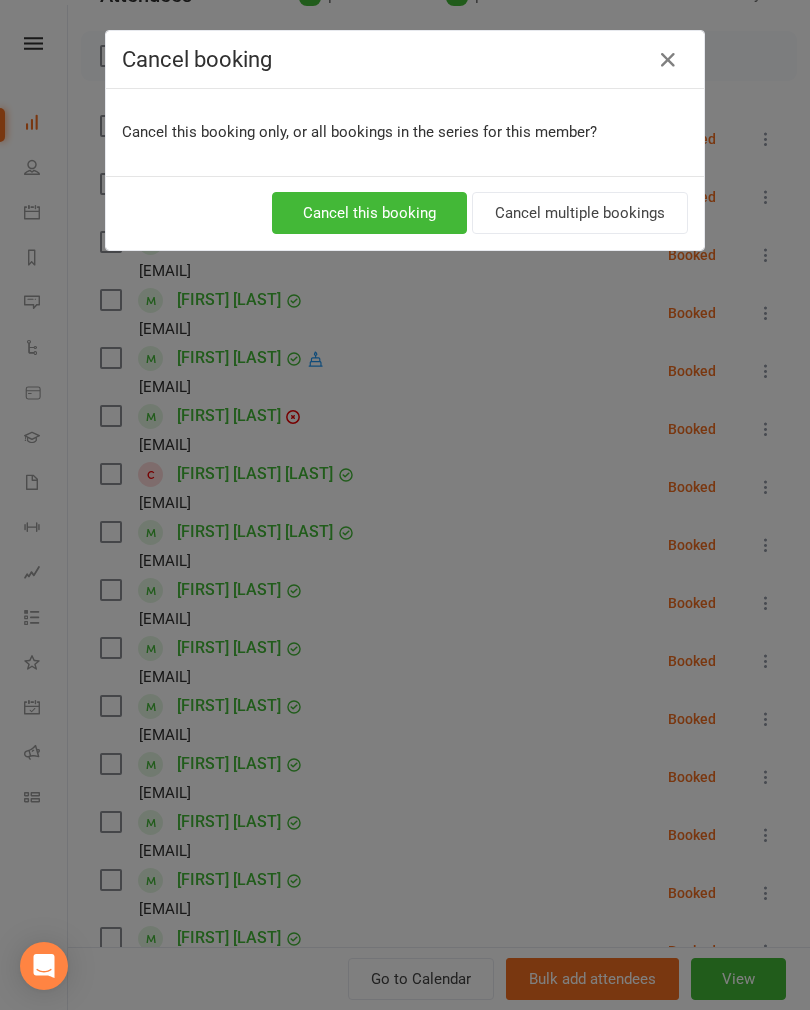 click on "Cancel this booking" at bounding box center (369, 213) 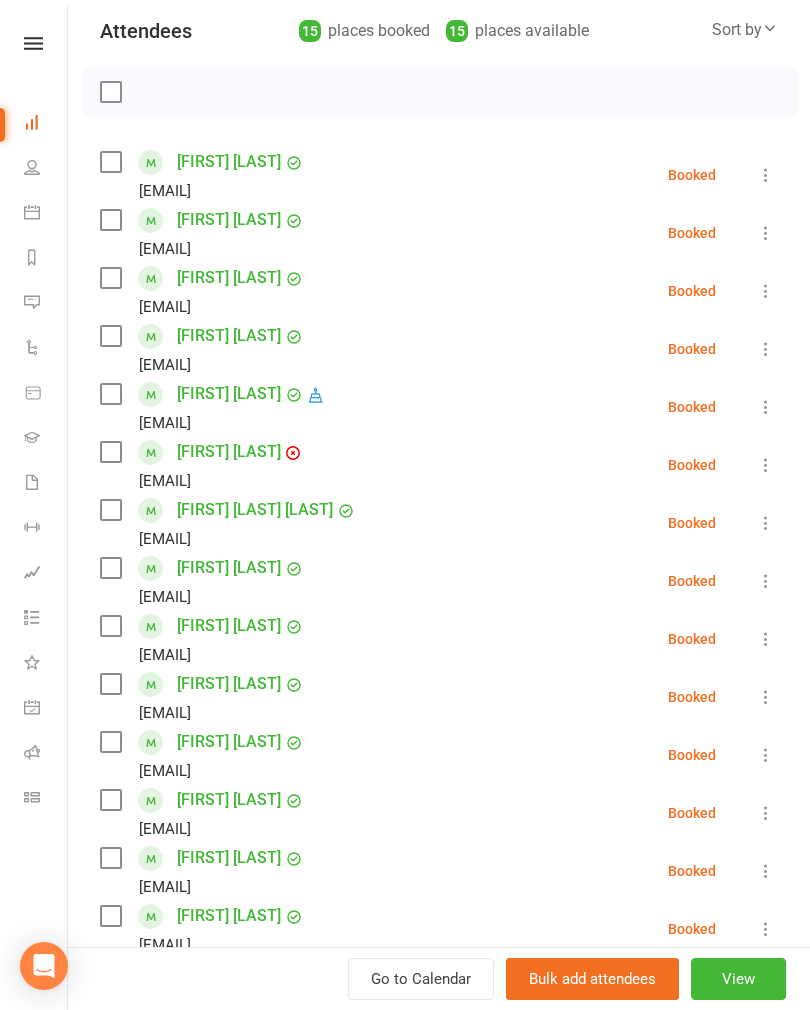 scroll, scrollTop: 169, scrollLeft: 0, axis: vertical 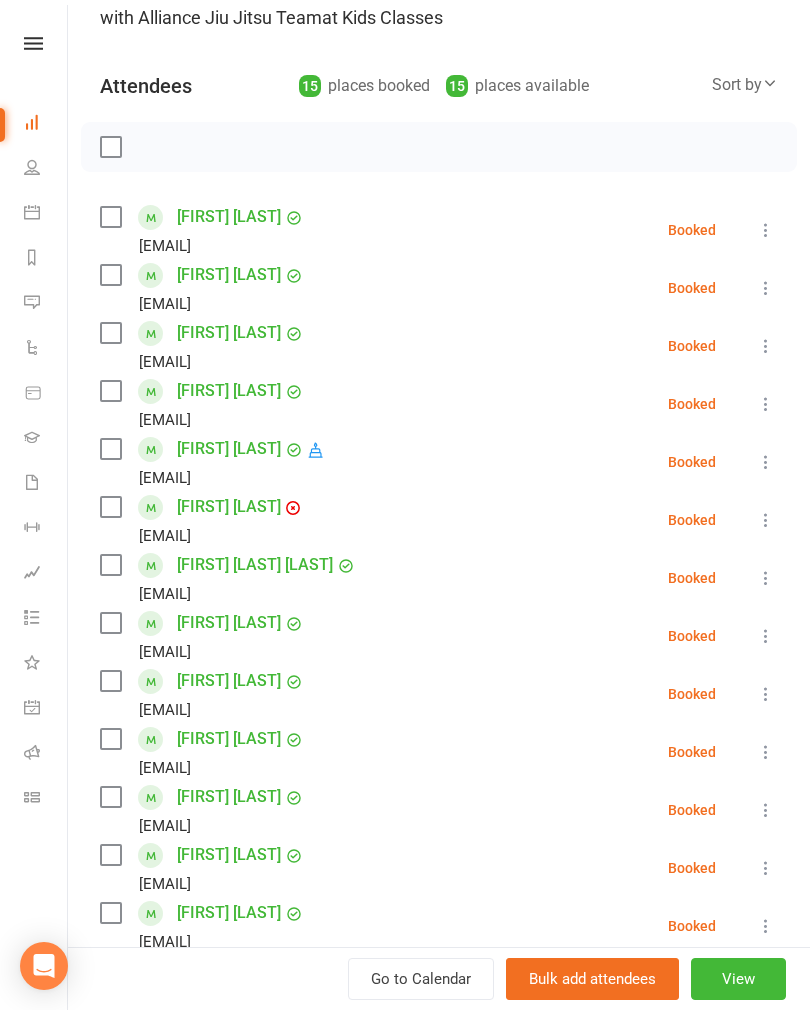 click on "Sort by" at bounding box center (745, 85) 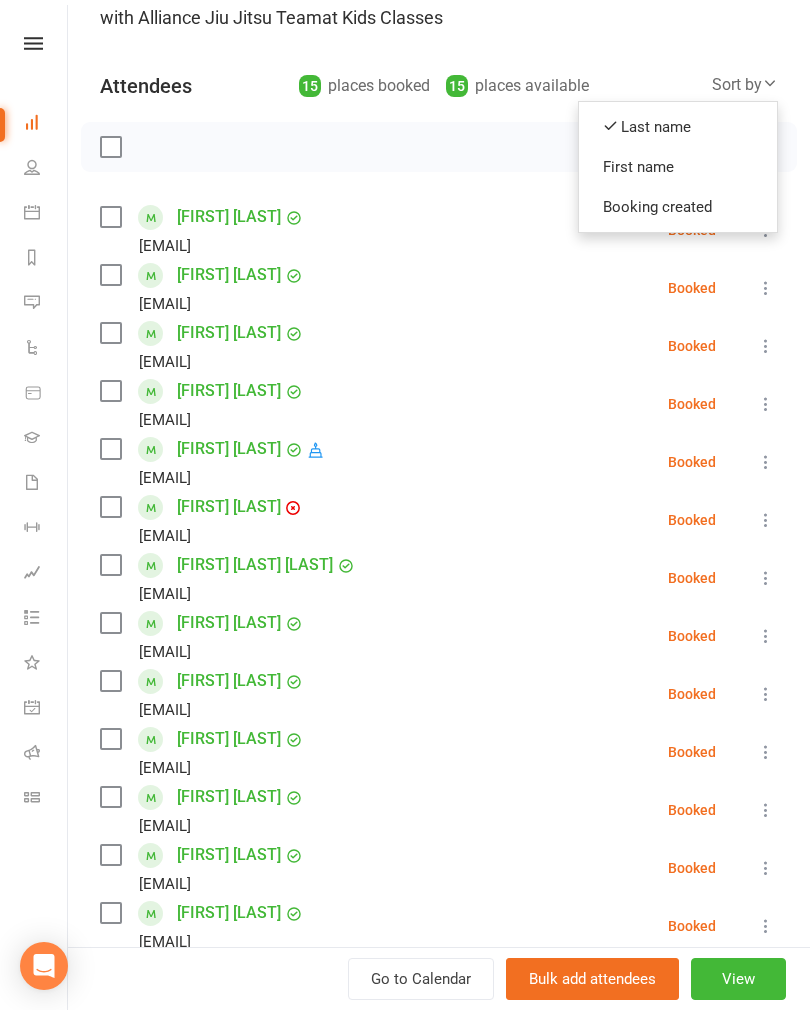 click on "First name" at bounding box center (678, 167) 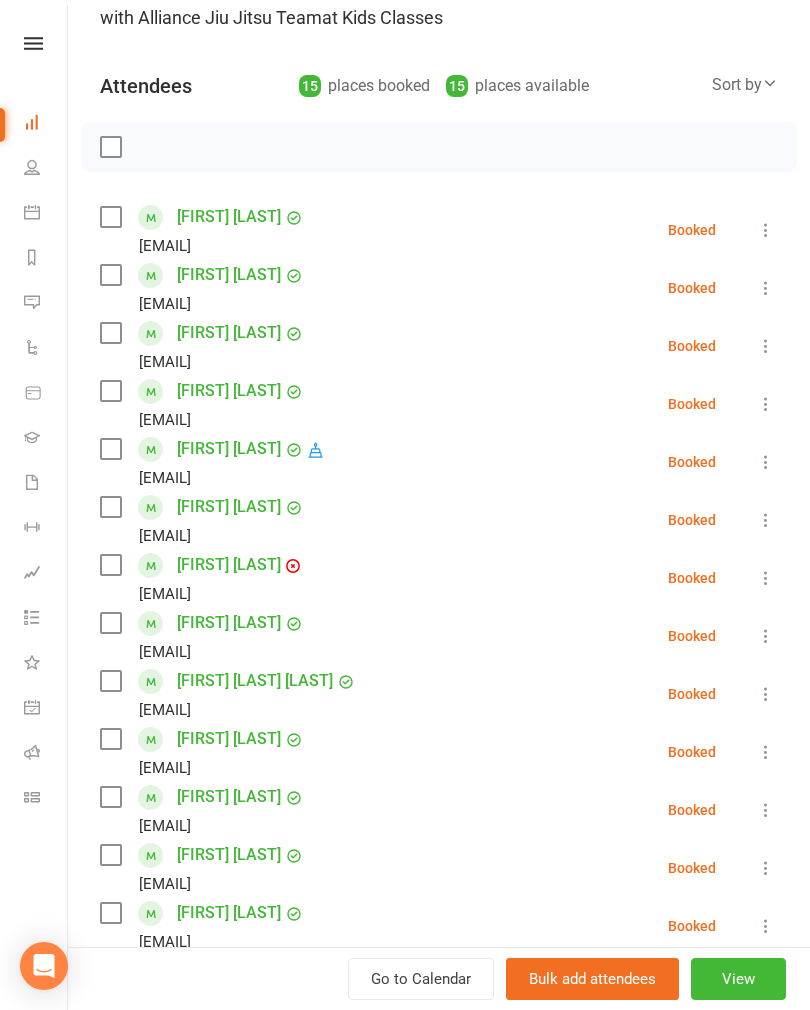 click at bounding box center (110, 217) 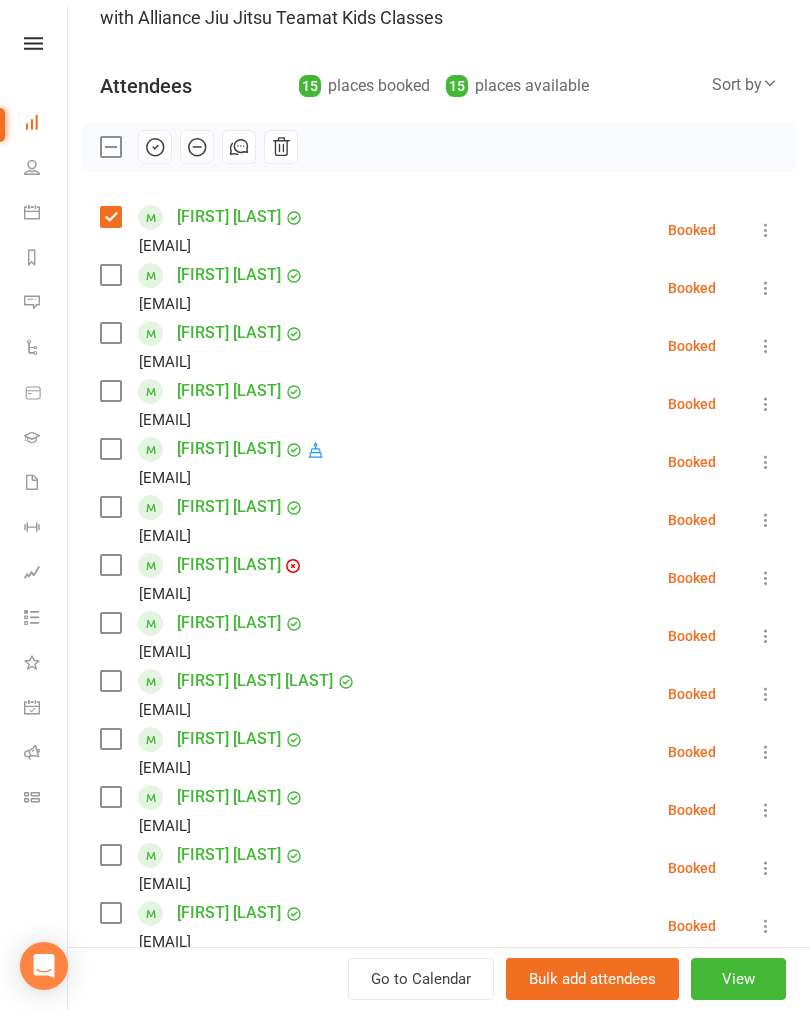 click at bounding box center (110, 275) 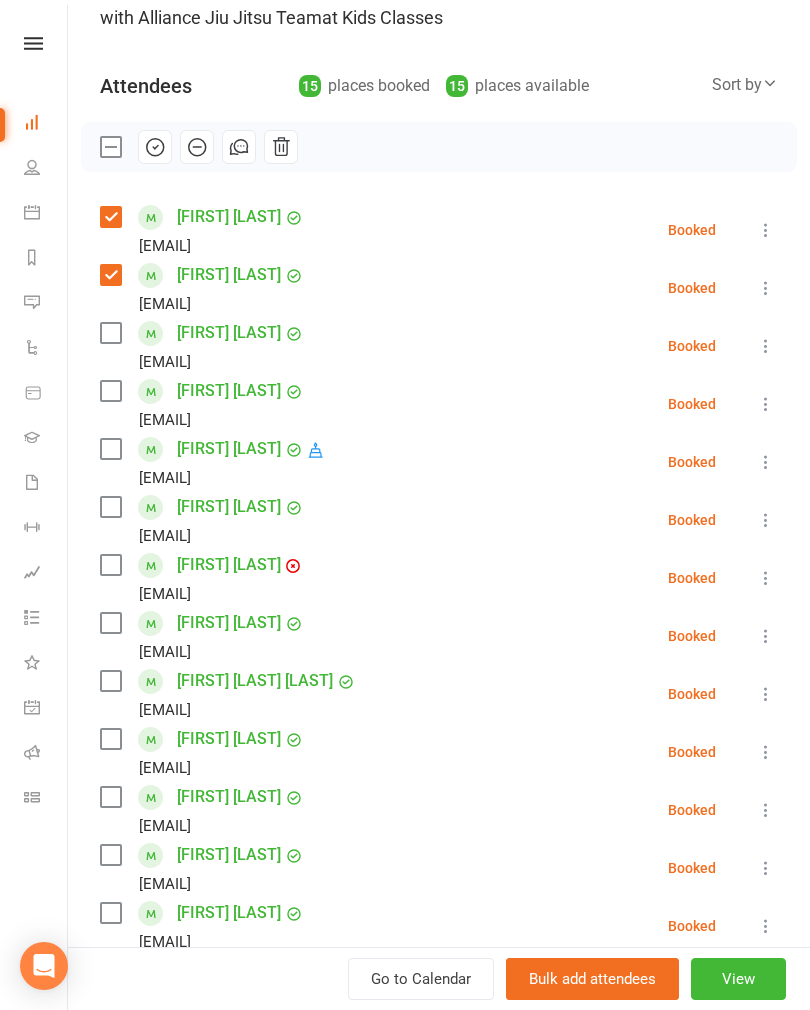 click at bounding box center (110, 391) 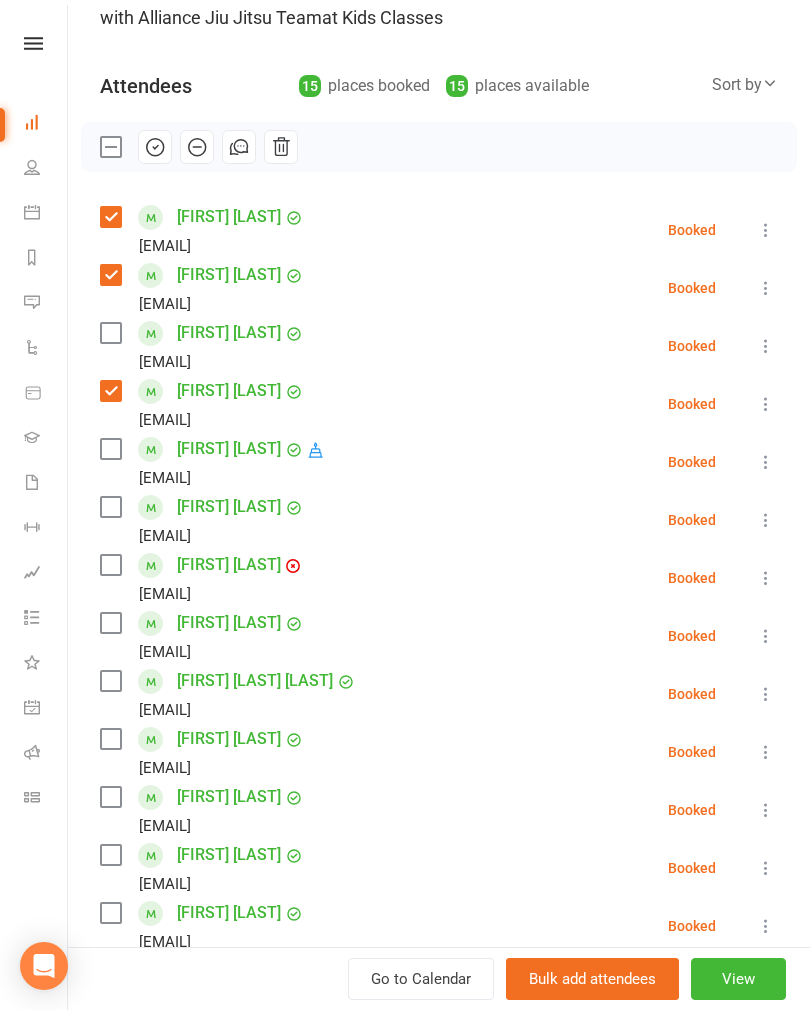 click at bounding box center [110, 507] 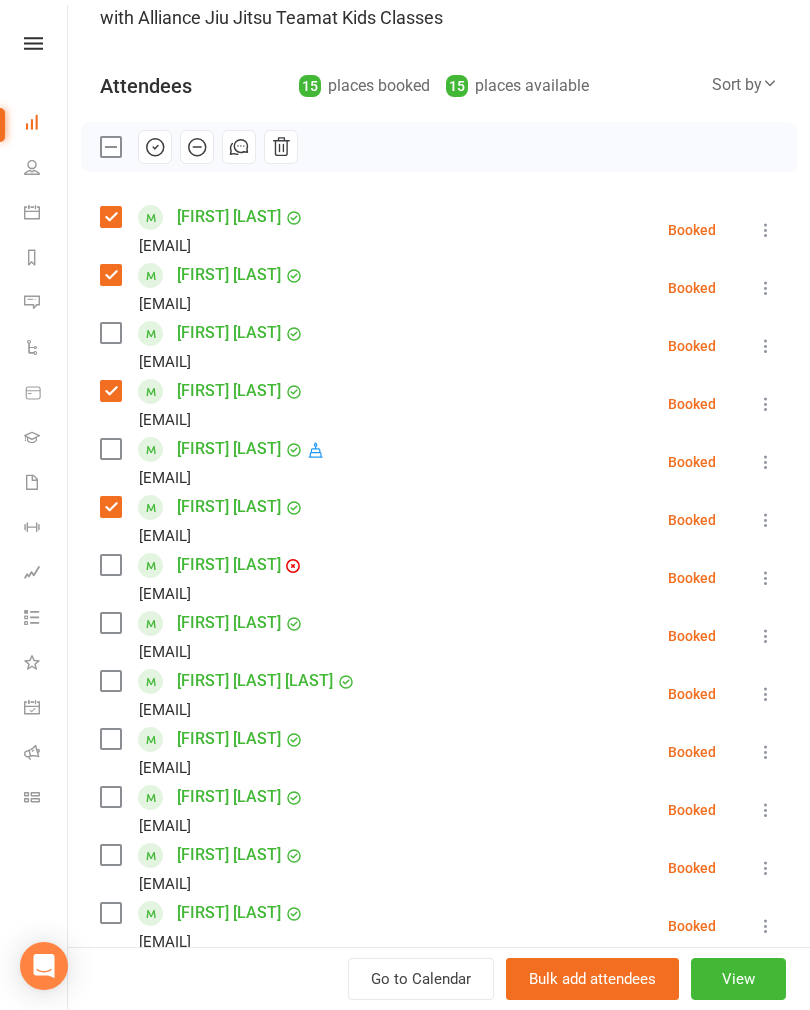 click at bounding box center [110, 623] 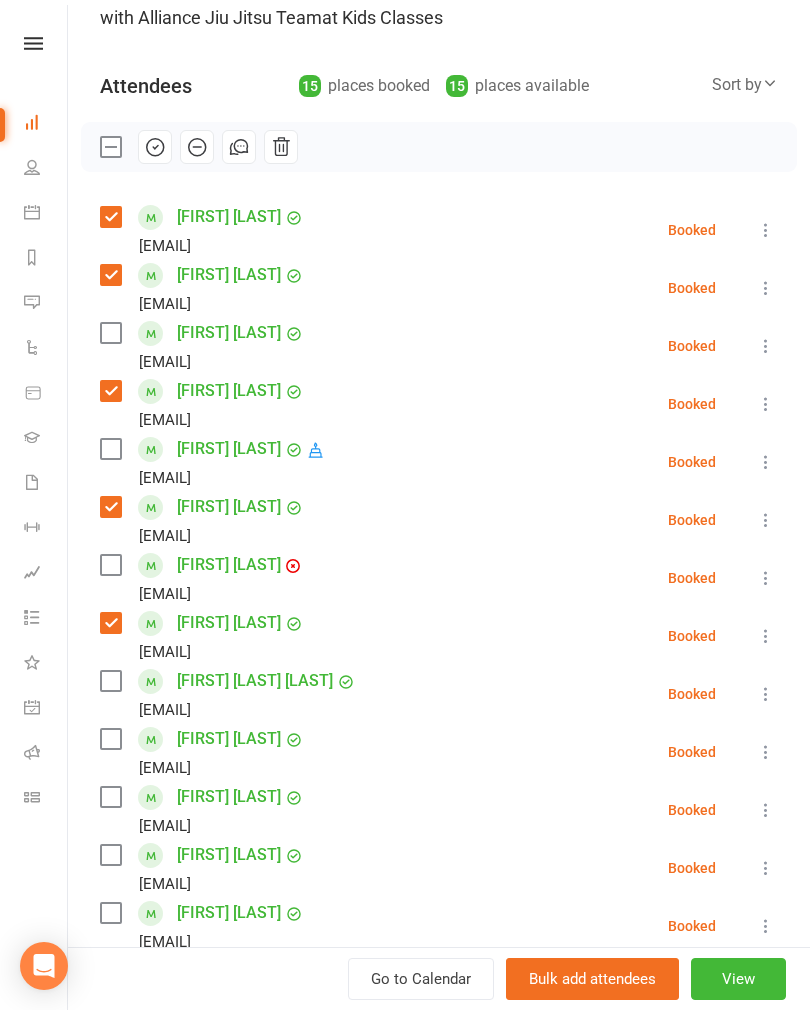 click at bounding box center (110, 681) 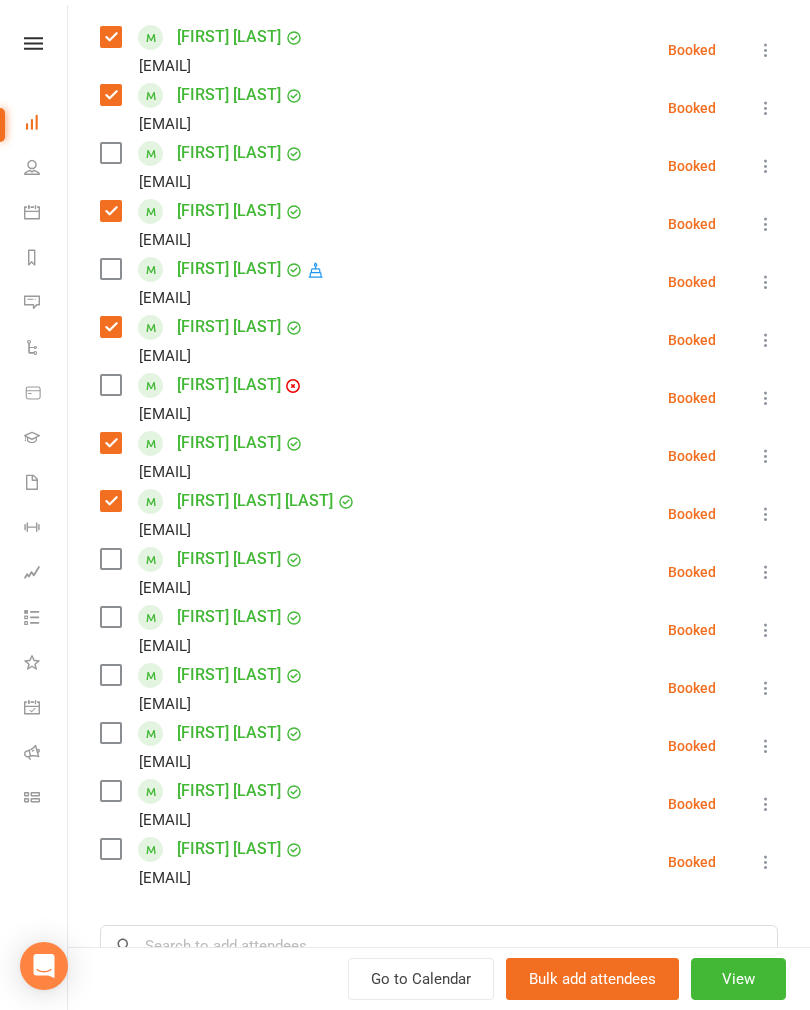 scroll, scrollTop: 354, scrollLeft: 0, axis: vertical 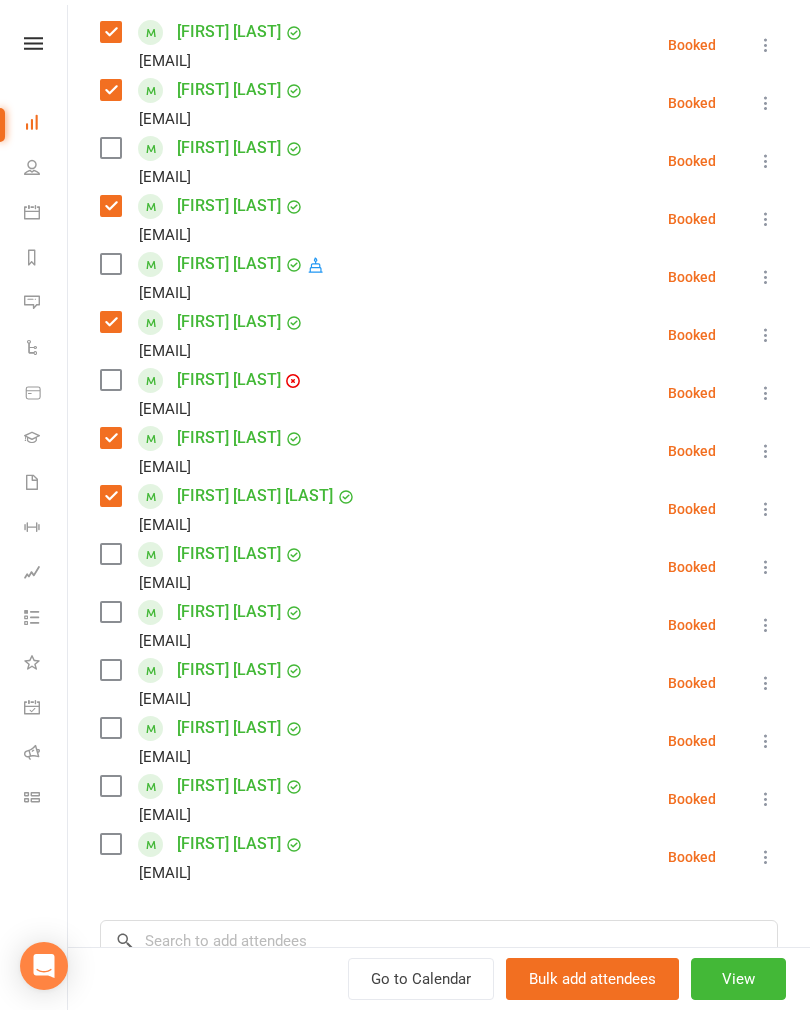 click at bounding box center [110, 554] 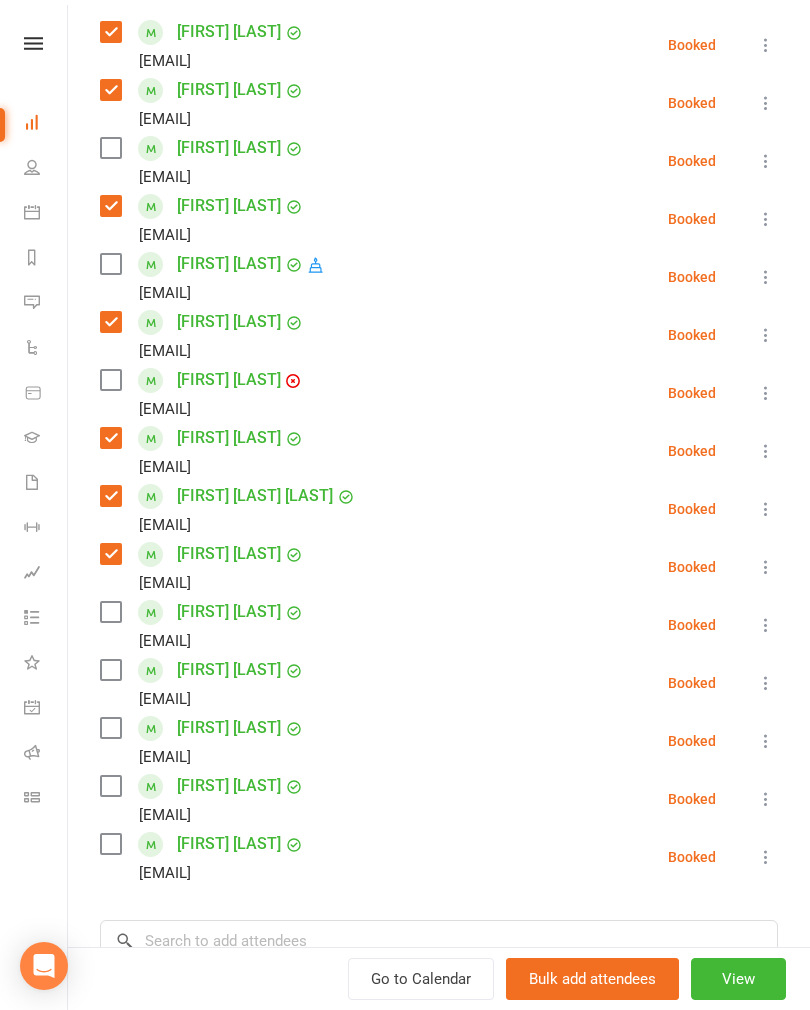 click at bounding box center (110, 612) 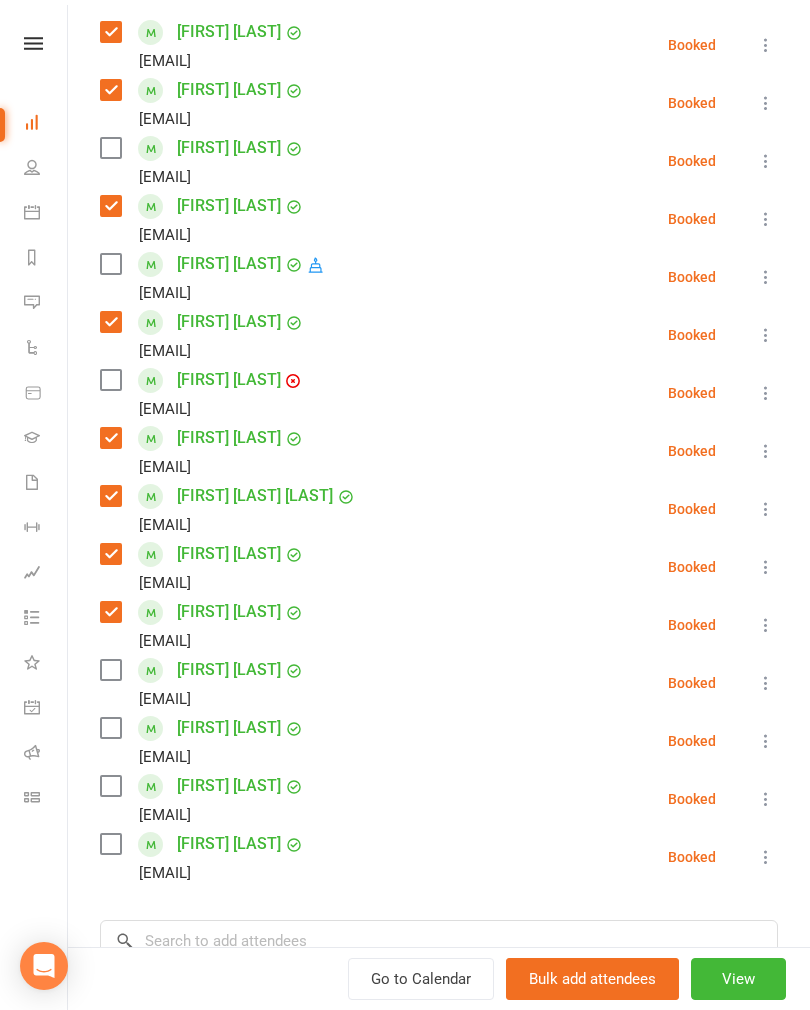 click at bounding box center [110, 728] 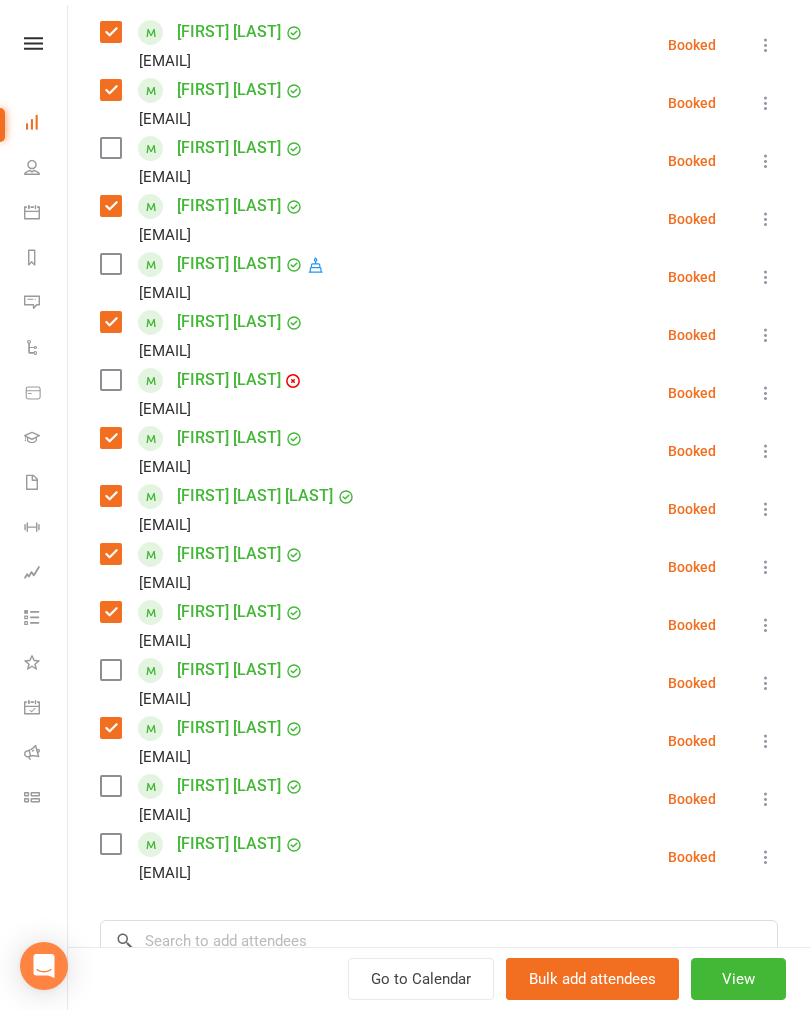 click on "Tobiah Costa  stuarth7@gmail.com" at bounding box center [206, 799] 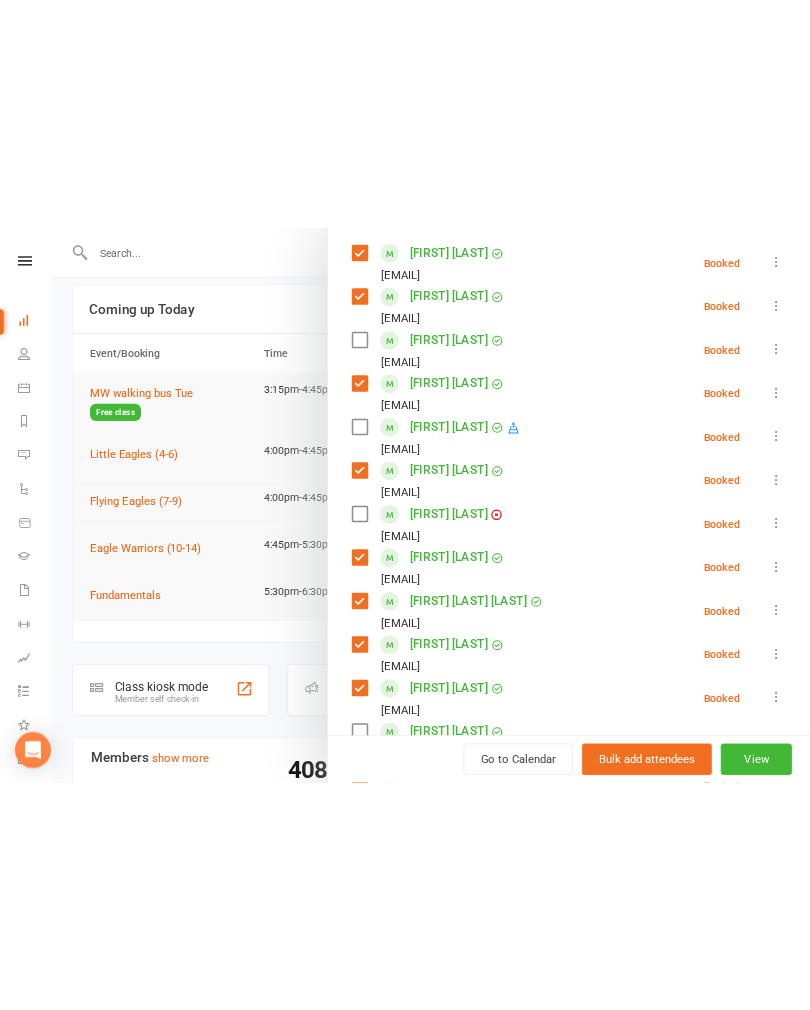 scroll, scrollTop: 0, scrollLeft: 0, axis: both 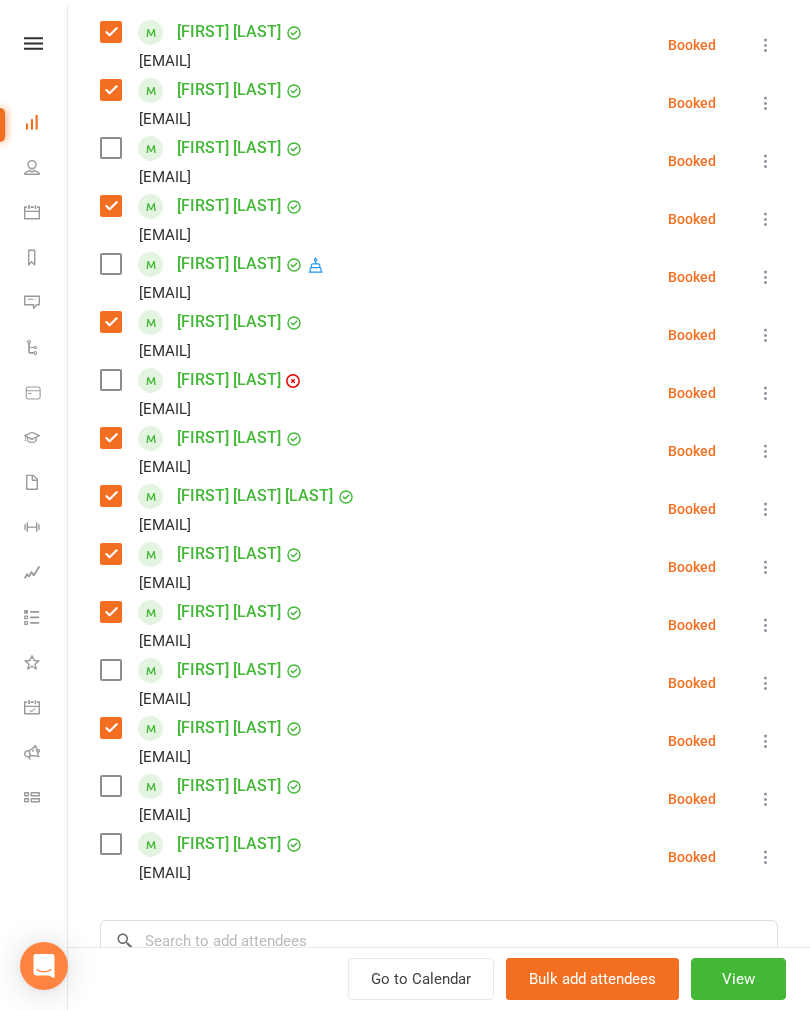click at bounding box center (110, 786) 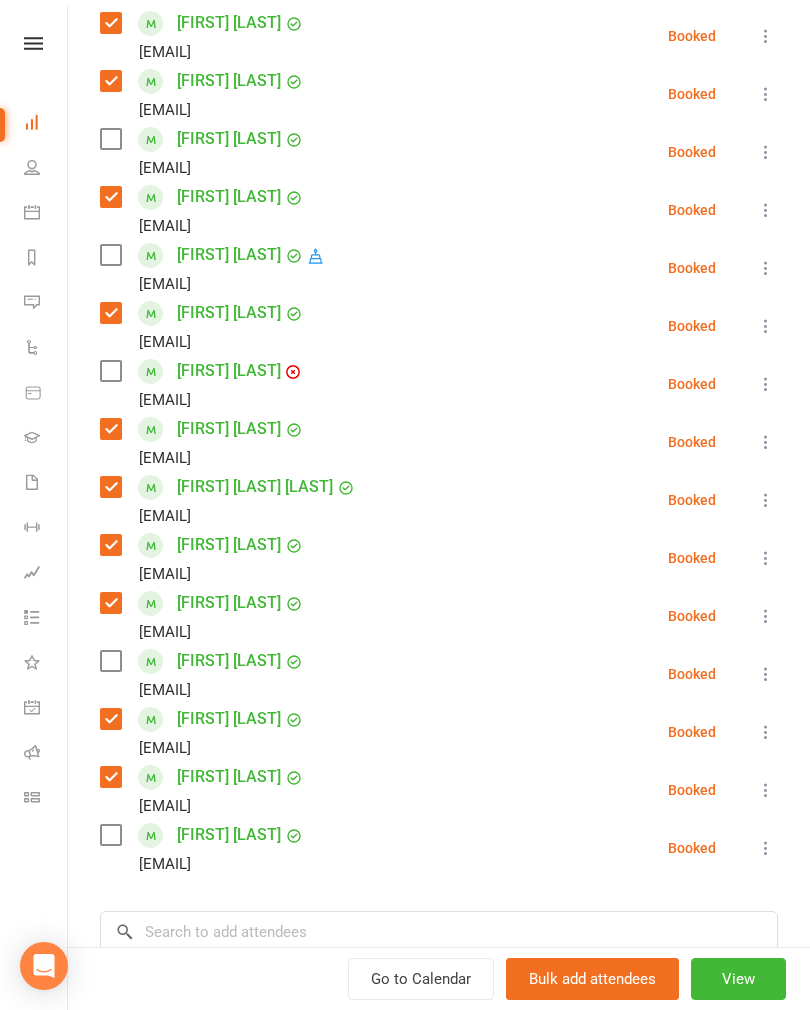 scroll, scrollTop: 365, scrollLeft: 0, axis: vertical 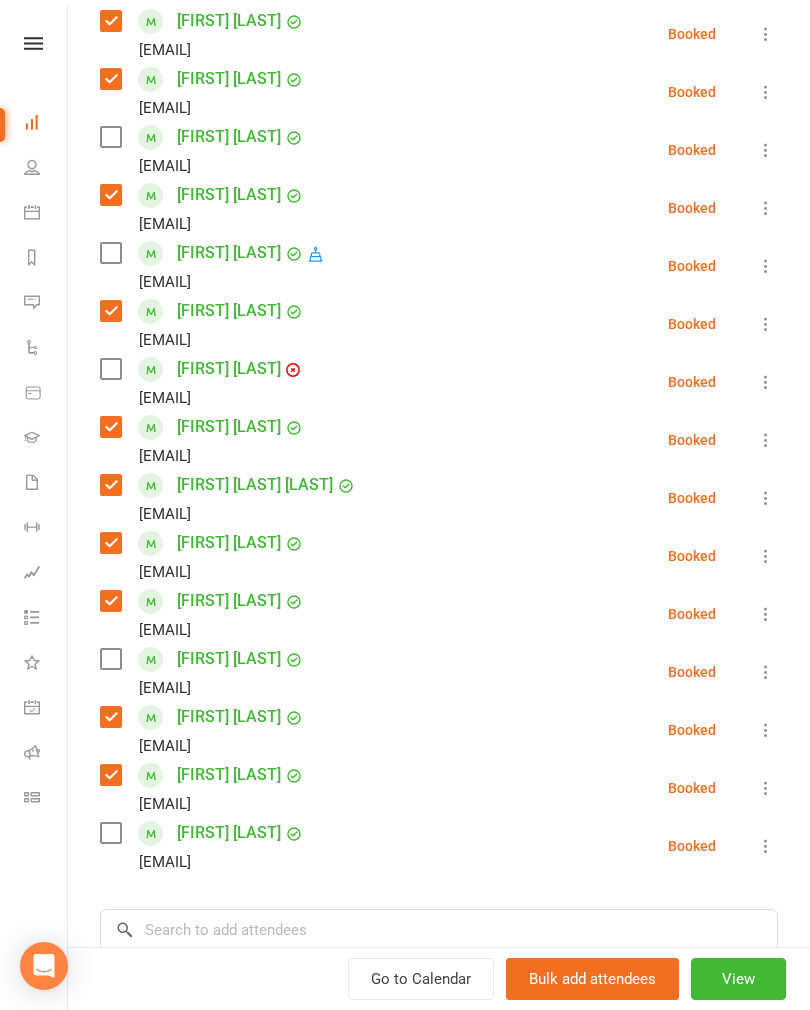 click at bounding box center (110, 659) 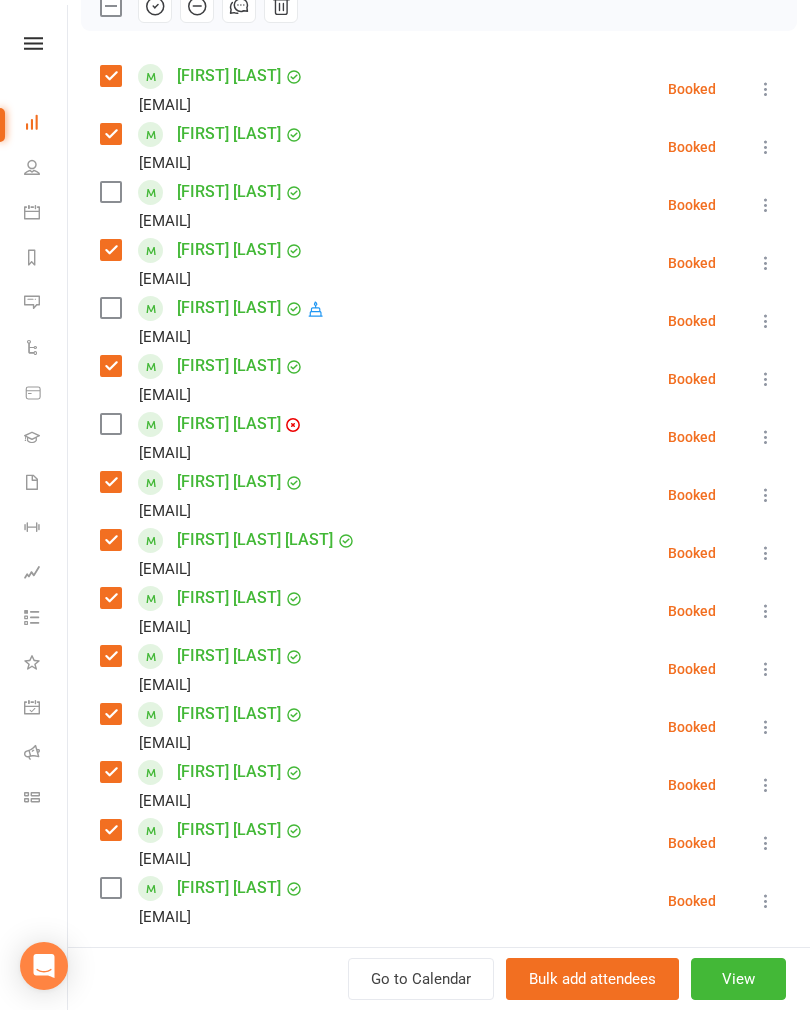 scroll, scrollTop: 312, scrollLeft: 0, axis: vertical 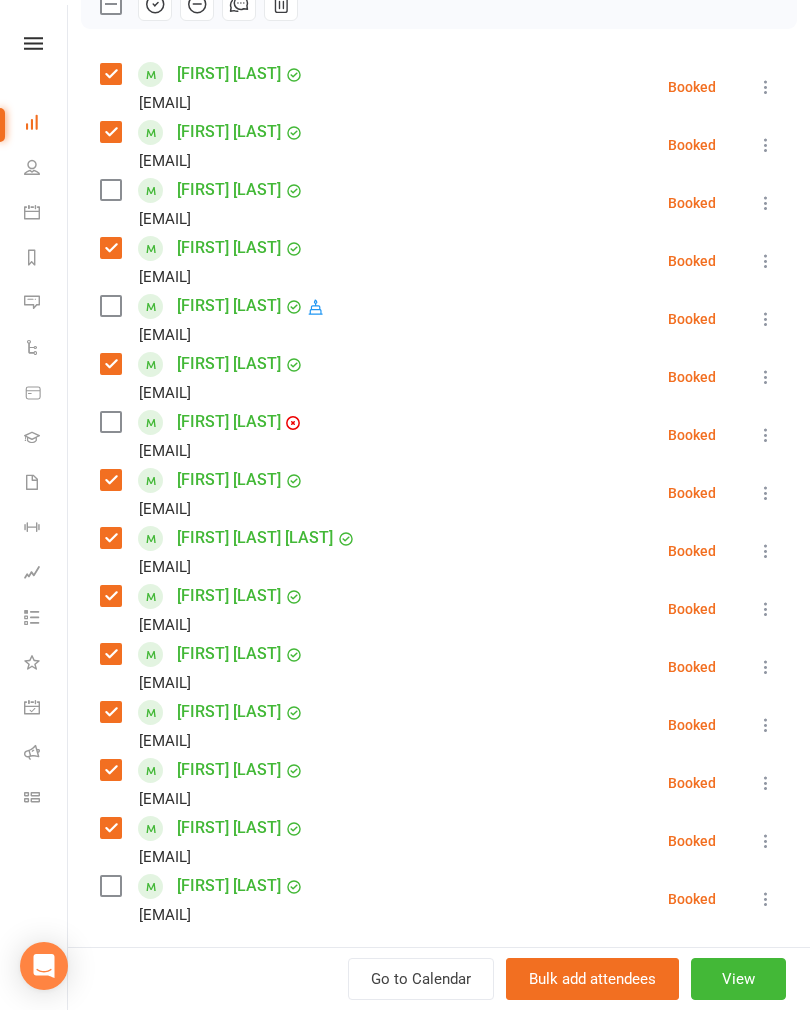 click at bounding box center (110, 886) 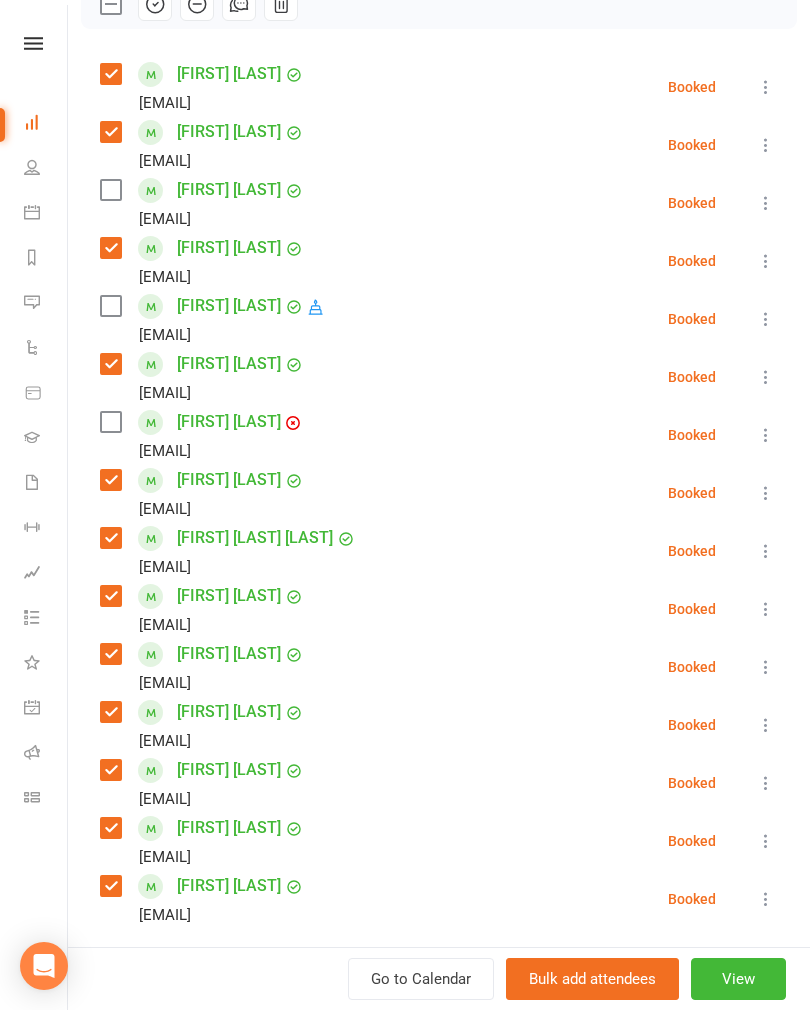 click at bounding box center [110, 190] 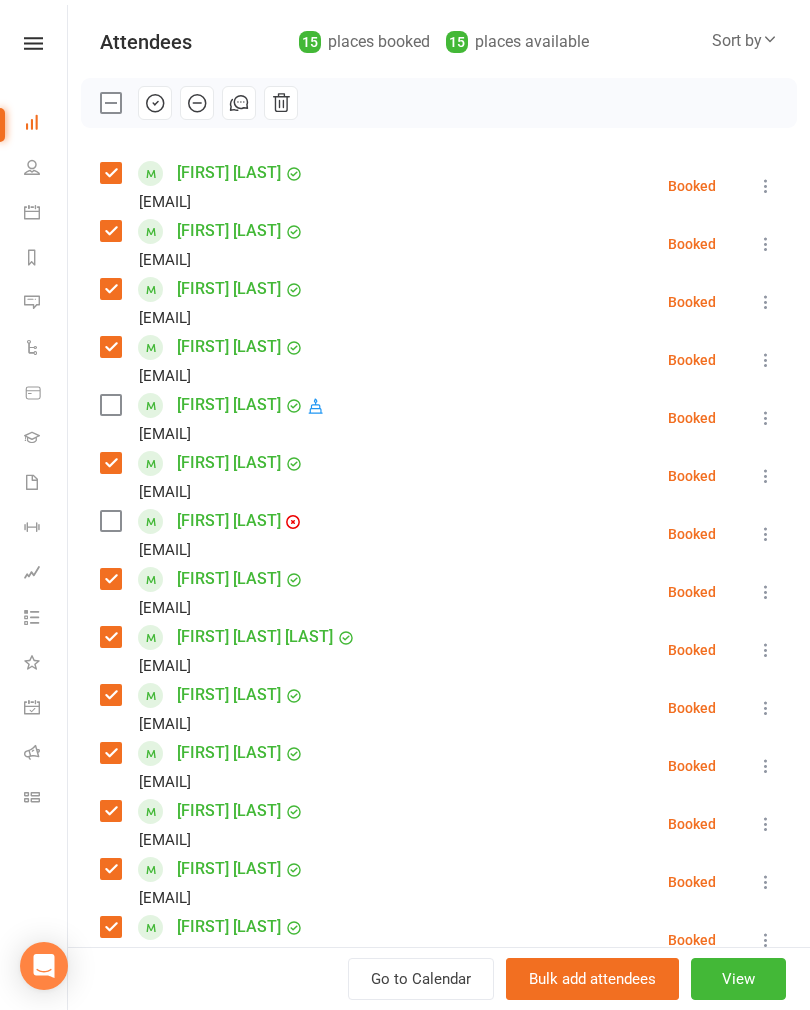 scroll, scrollTop: 212, scrollLeft: 0, axis: vertical 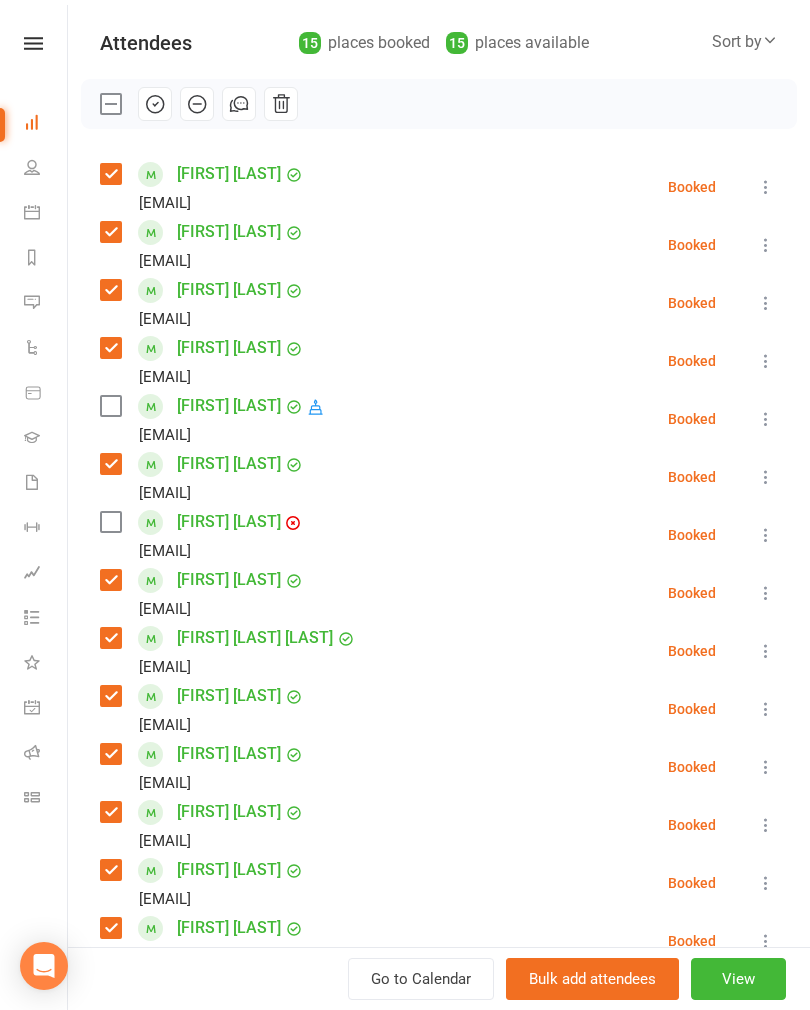 click at bounding box center [110, 522] 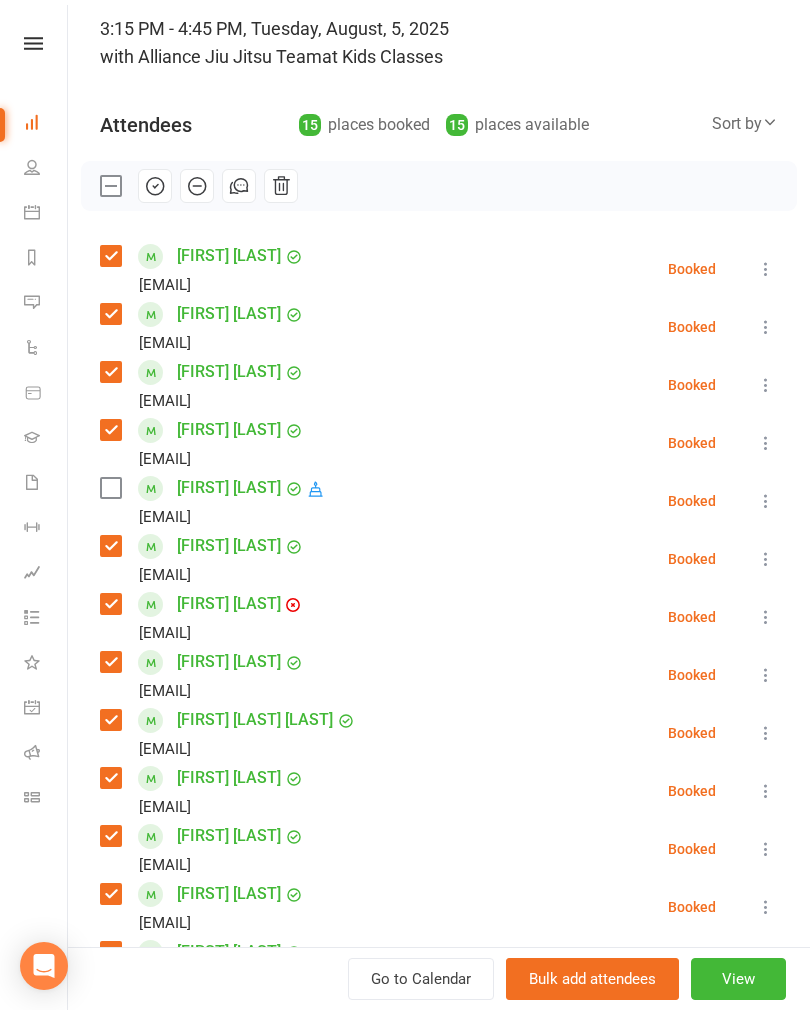scroll, scrollTop: 127, scrollLeft: 0, axis: vertical 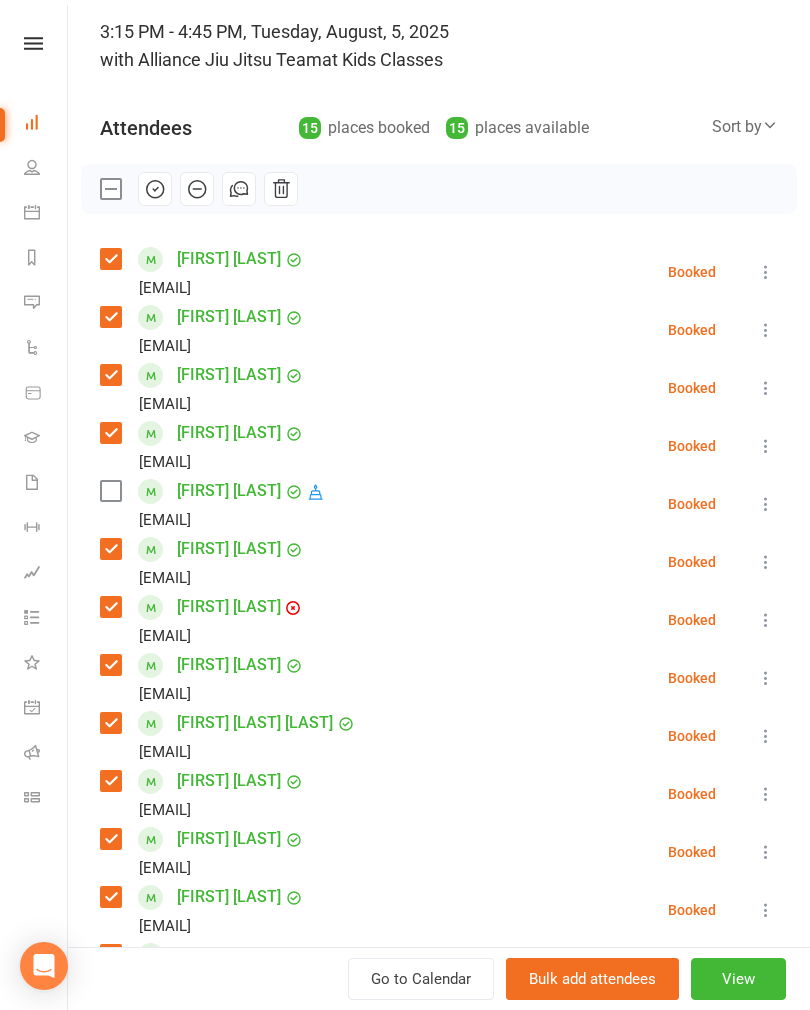 click 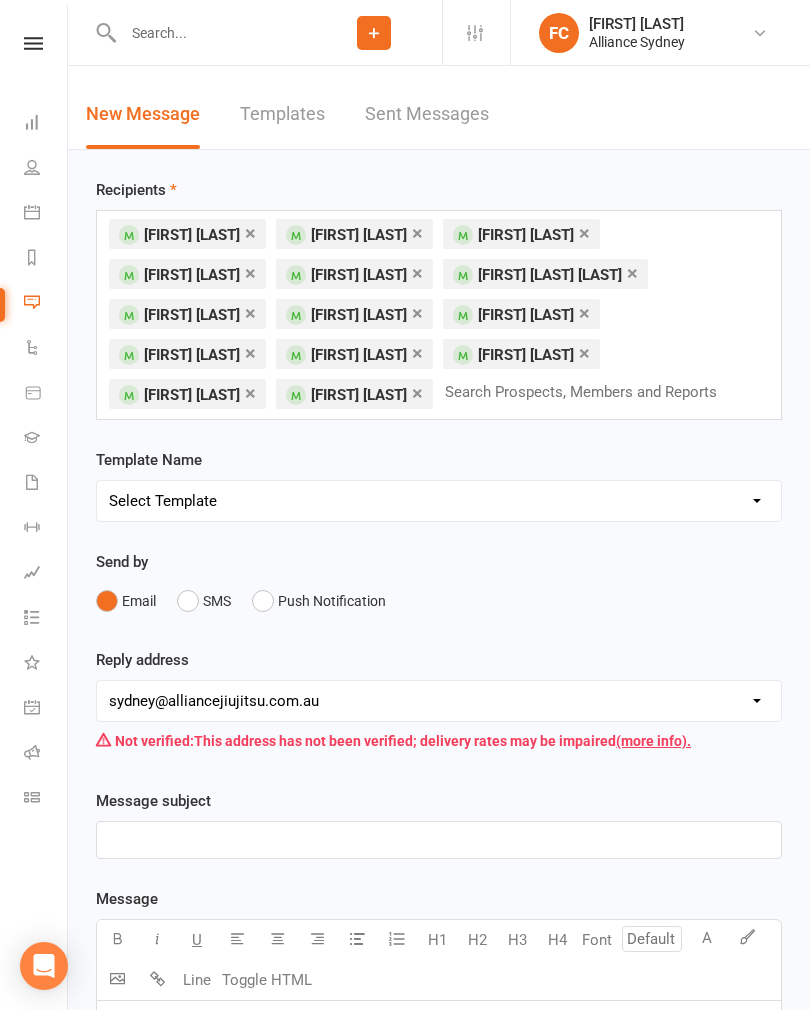 click on "Select Template [Email] Belt Promotion [Email] Booking [Email] Happy Birthday [SMS] MW no show [Email] Payment Update [SMS] Walking bus PICKED UP [Email] Welcome [Email] White Belt First Stripe [Email] newsletter test template [Email] End of the year [Email] Opening" at bounding box center (439, 501) 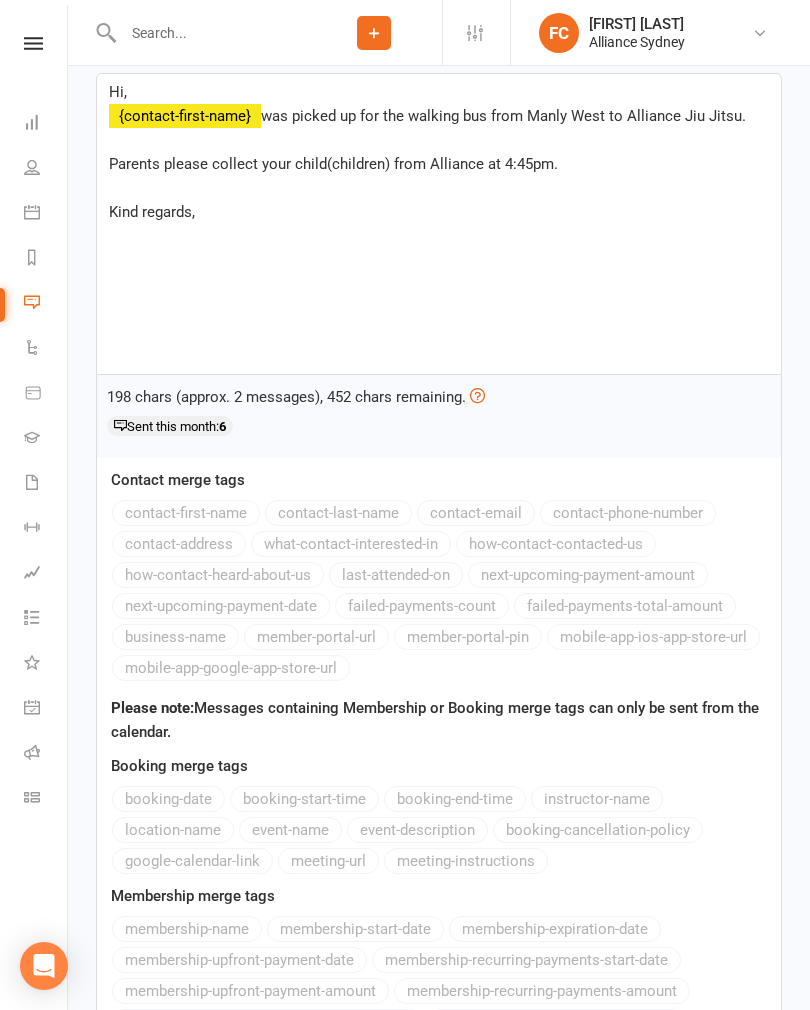 scroll, scrollTop: 890, scrollLeft: 0, axis: vertical 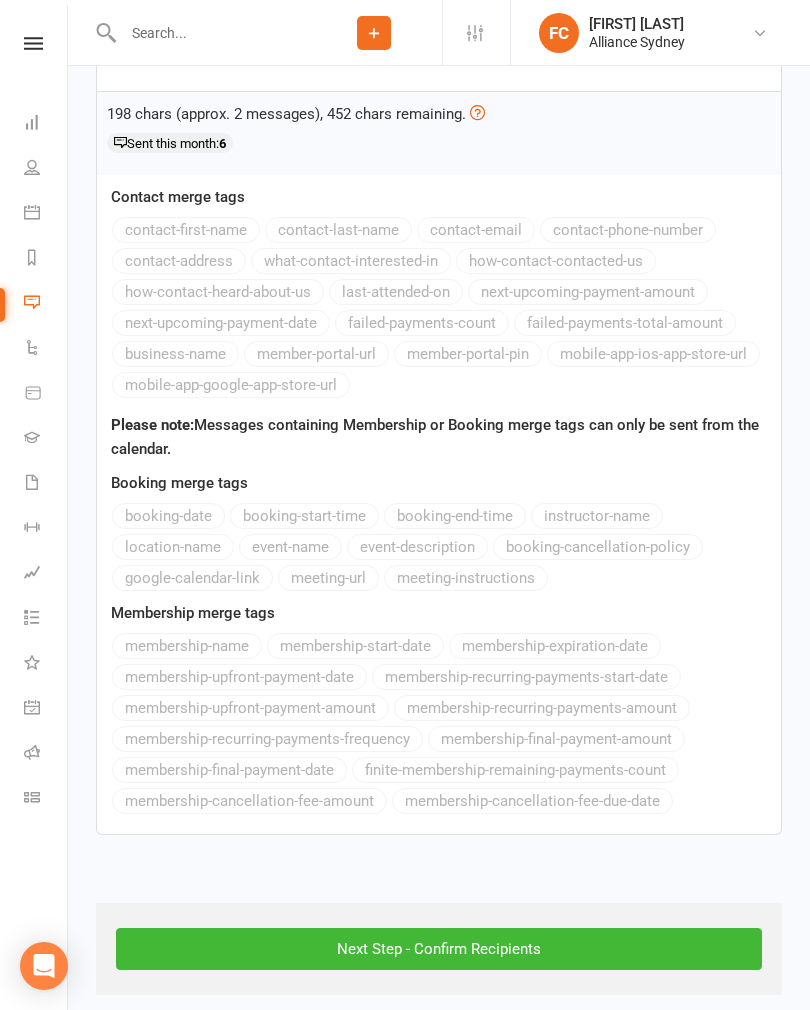 click on "Next Step - Confirm Recipients" at bounding box center (439, 949) 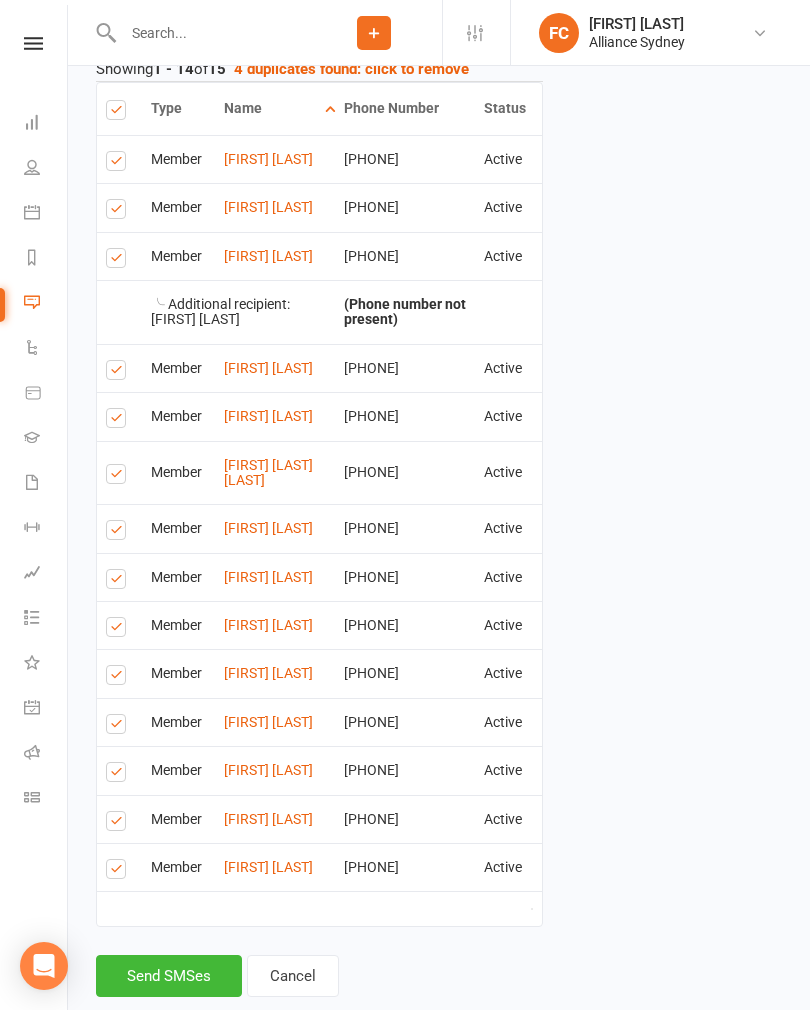 scroll, scrollTop: 639, scrollLeft: 0, axis: vertical 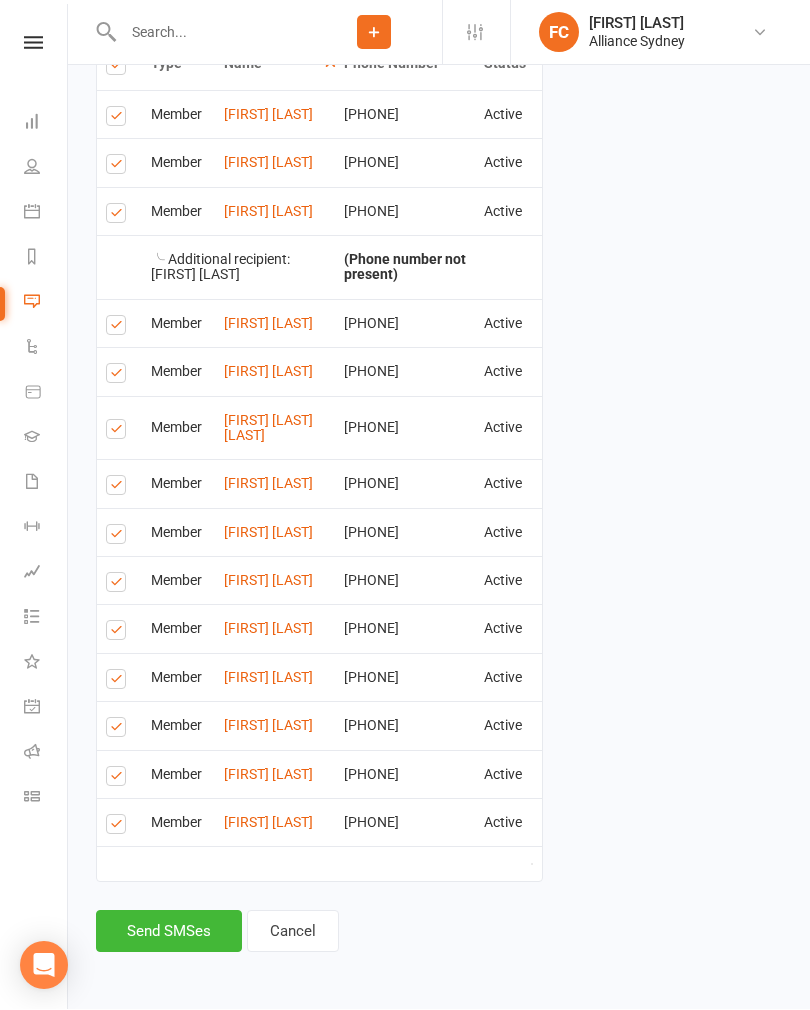 click on "Send SMSes" at bounding box center (169, 932) 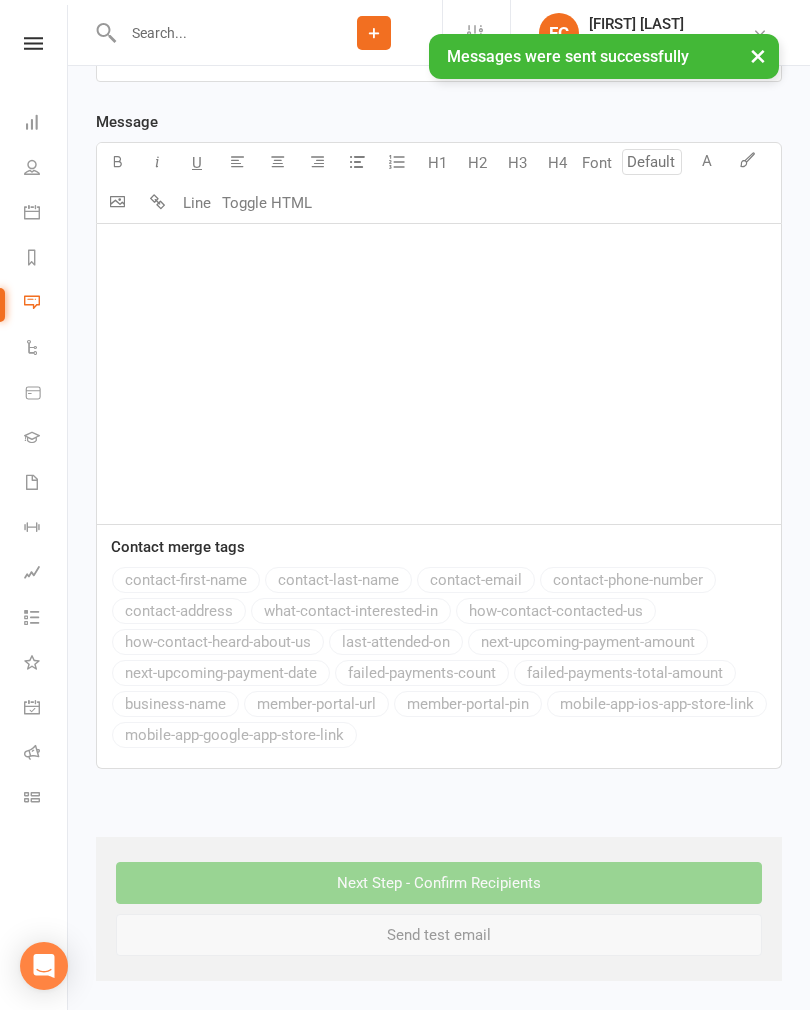 scroll, scrollTop: 0, scrollLeft: 0, axis: both 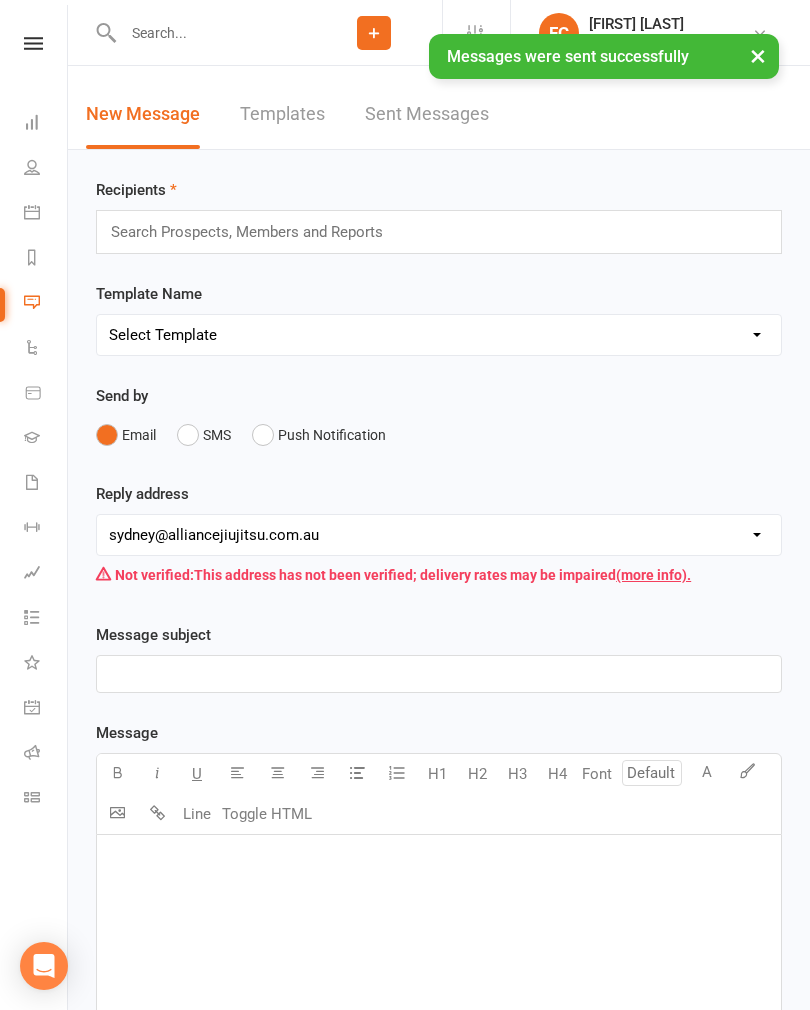 click on "Dashboard" at bounding box center [46, 124] 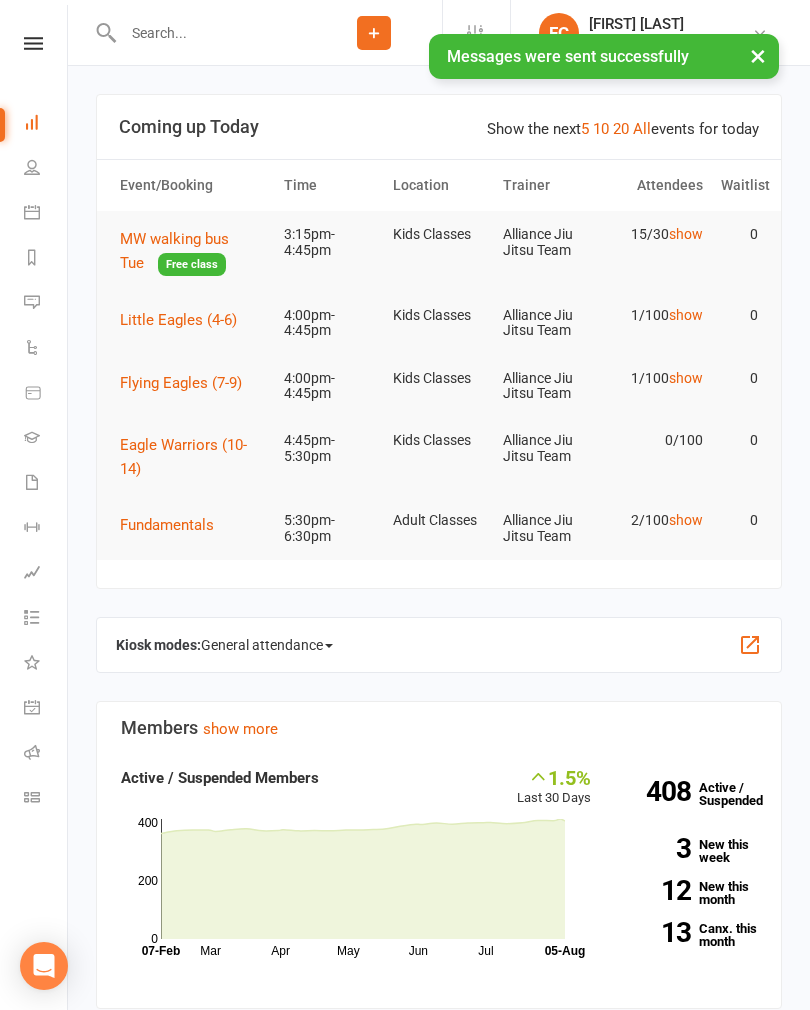 click on "MW walking bus Tue  Free class" at bounding box center (193, 251) 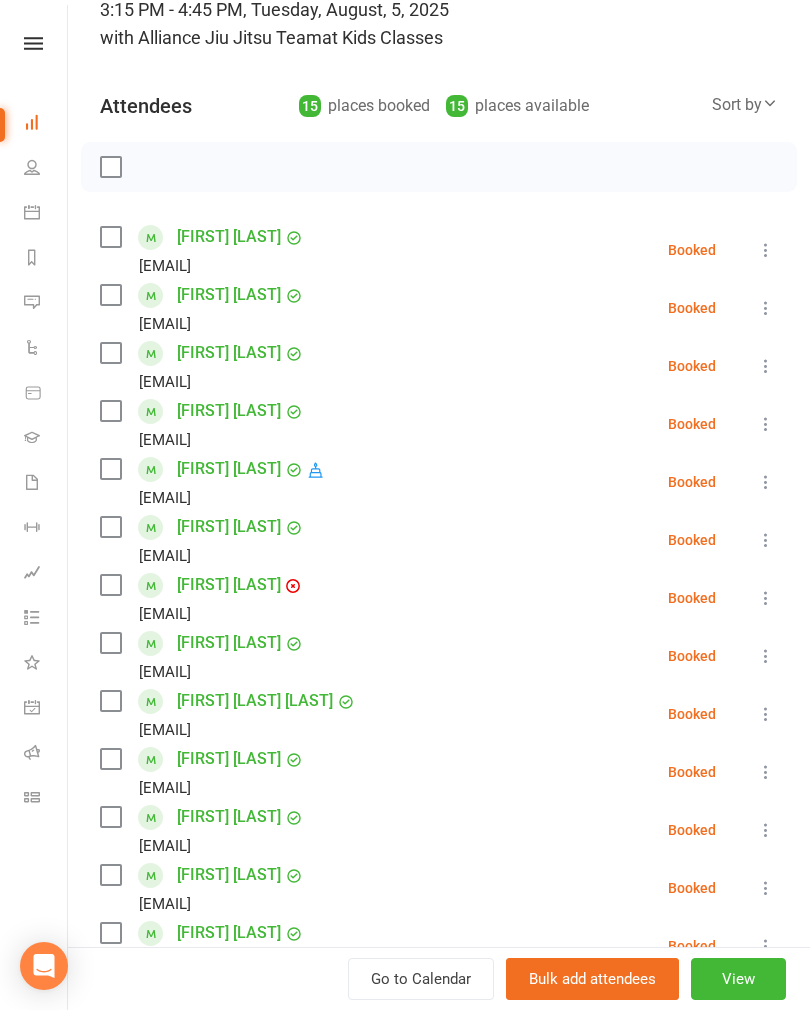 scroll, scrollTop: 157, scrollLeft: 0, axis: vertical 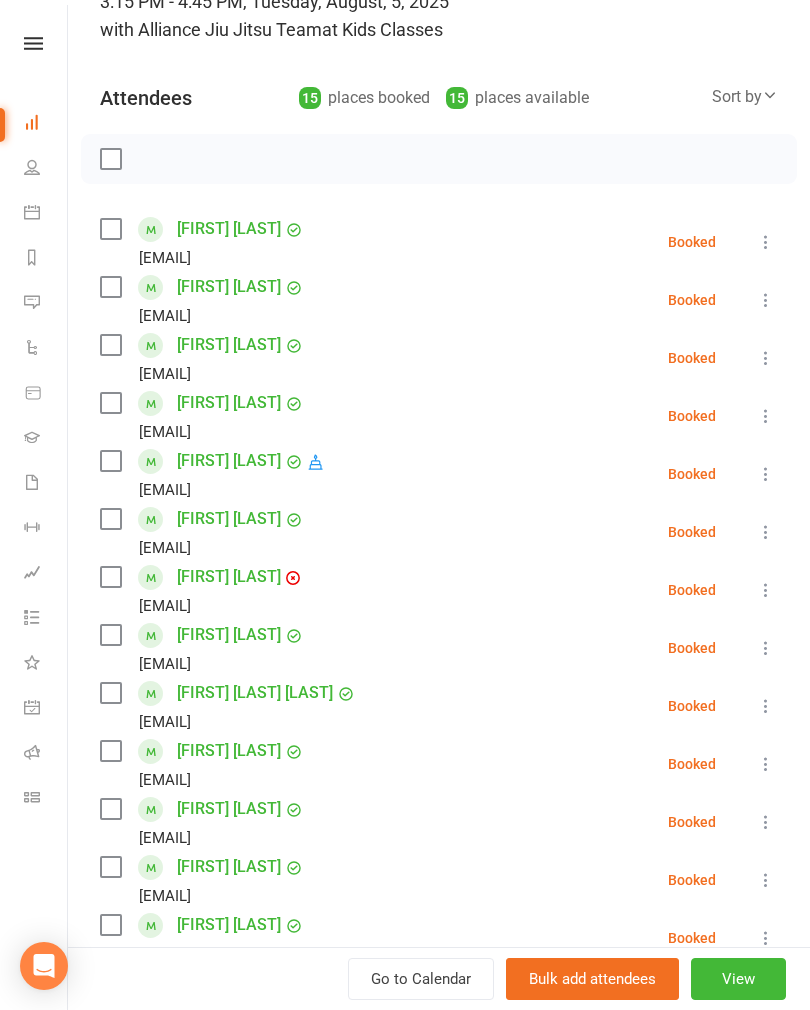 click at bounding box center [110, 461] 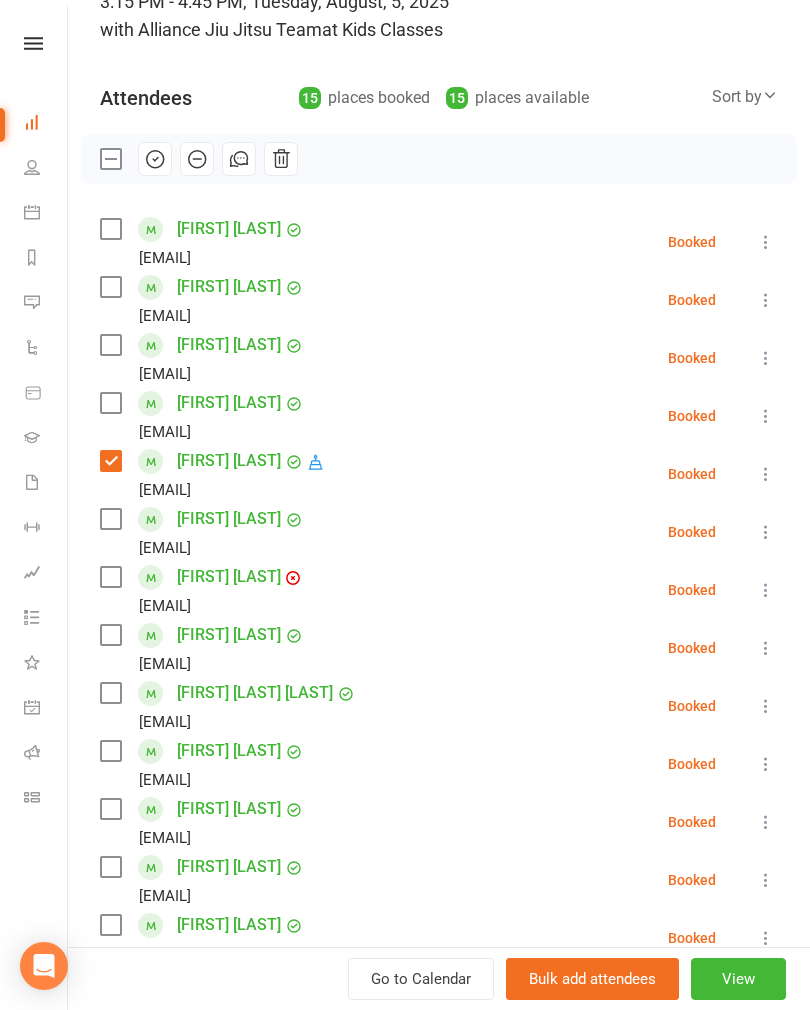 click 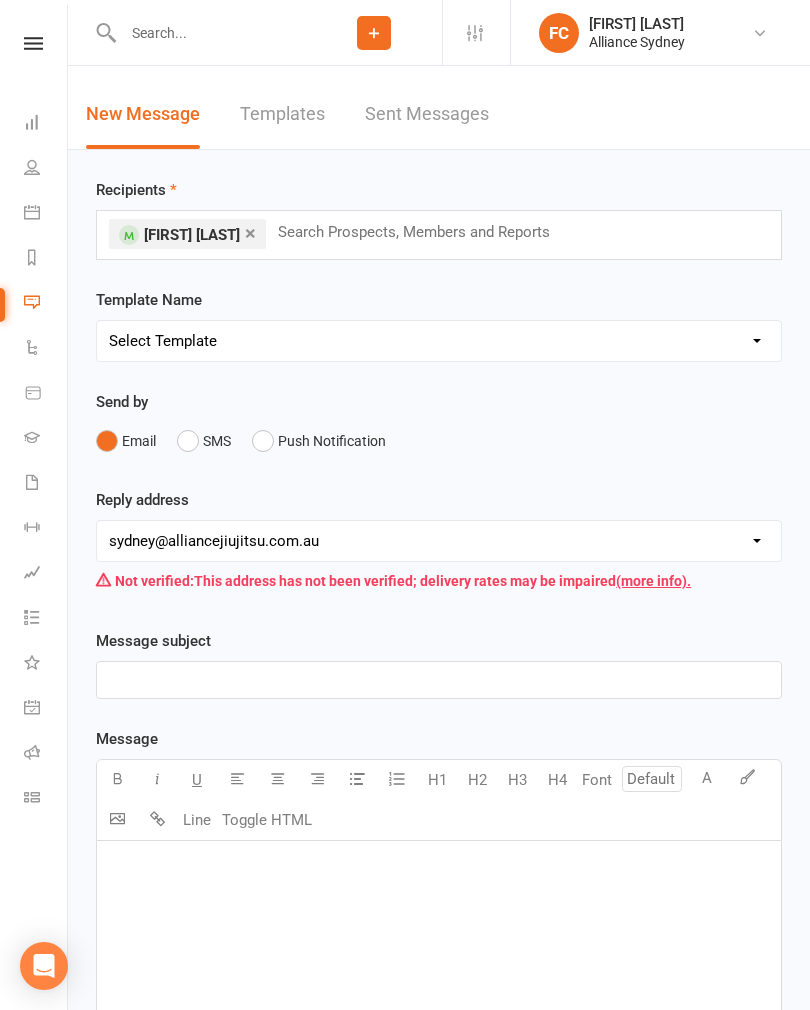 click on "Select Template [Email] Belt Promotion [Email] Booking [Email] Happy Birthday [SMS] MW no show [Email] Payment Update [SMS] Walking bus PICKED UP [Email] Welcome [Email] White Belt First Stripe [Email] newsletter test template [Email] End of the year [Email] Opening" at bounding box center [439, 341] 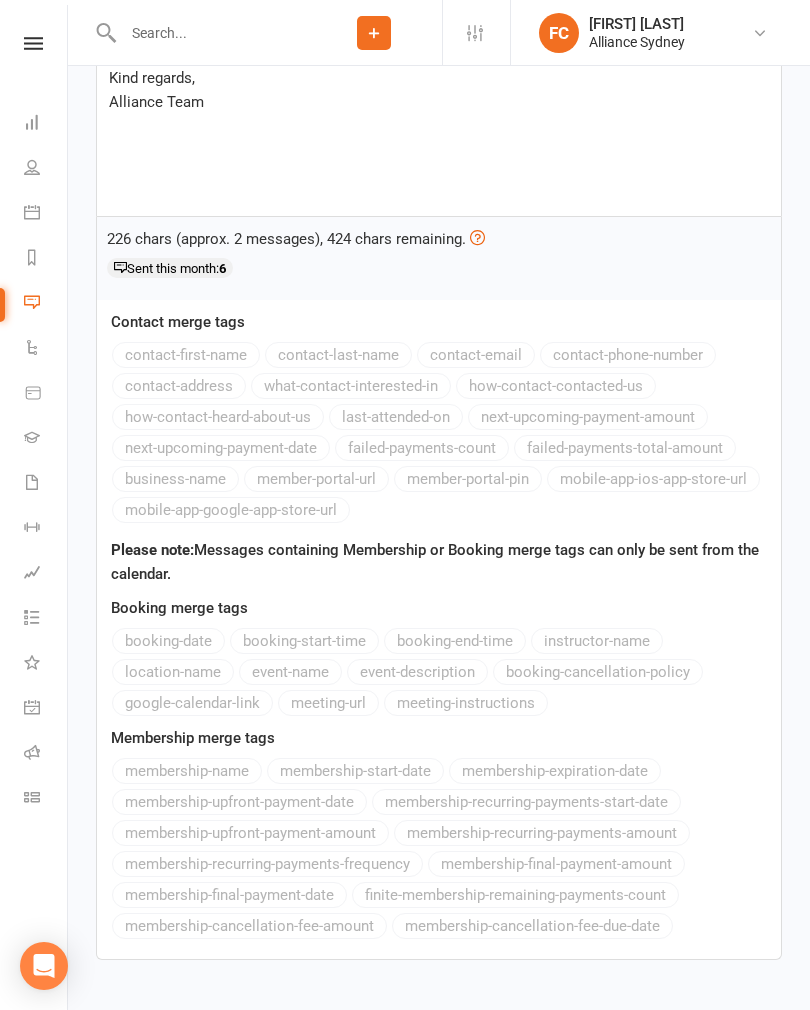 scroll, scrollTop: 730, scrollLeft: 0, axis: vertical 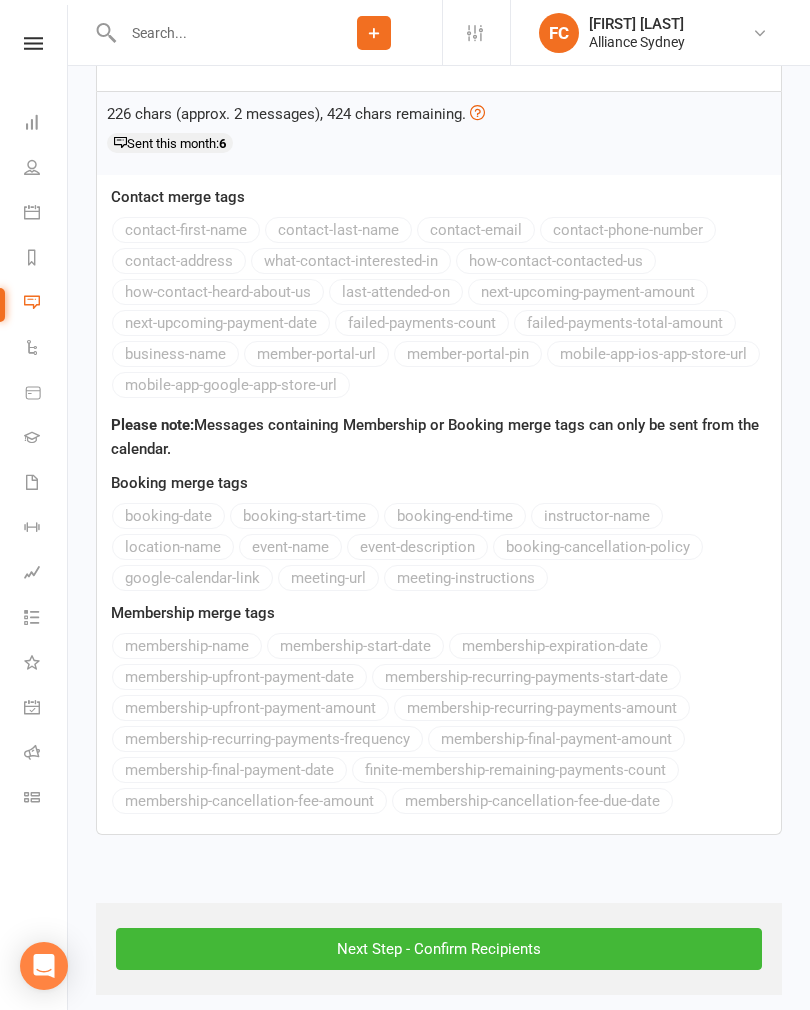 click on "Next Step - Confirm Recipients" at bounding box center [439, 949] 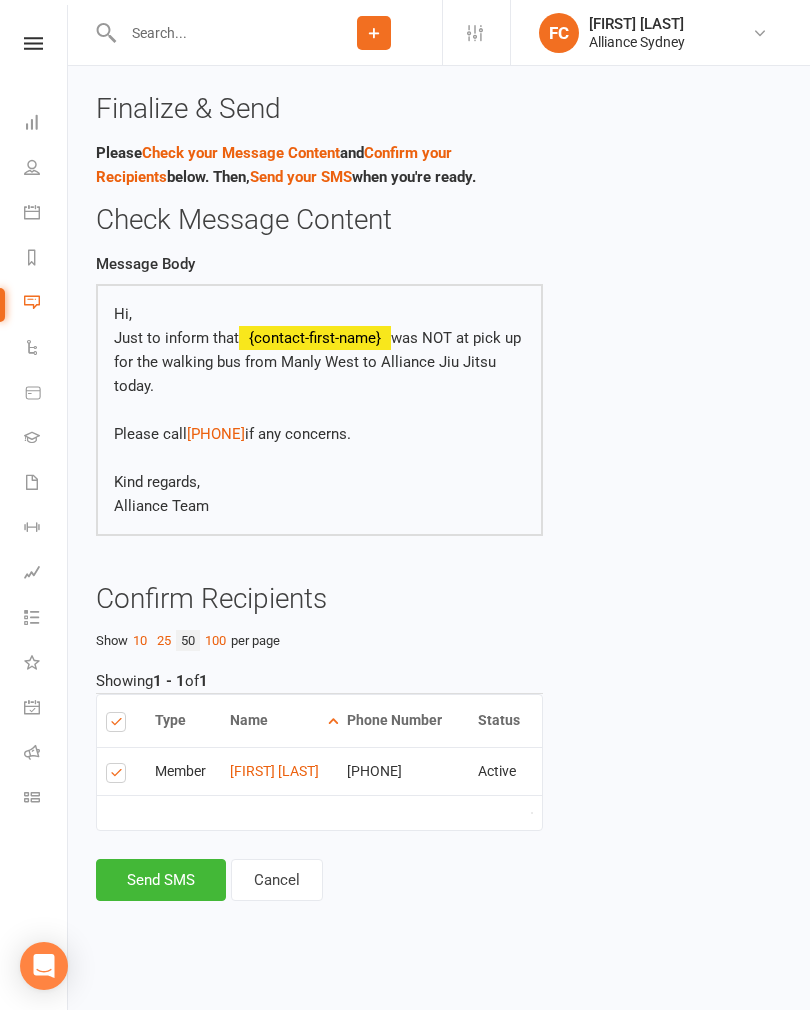 scroll, scrollTop: 0, scrollLeft: 0, axis: both 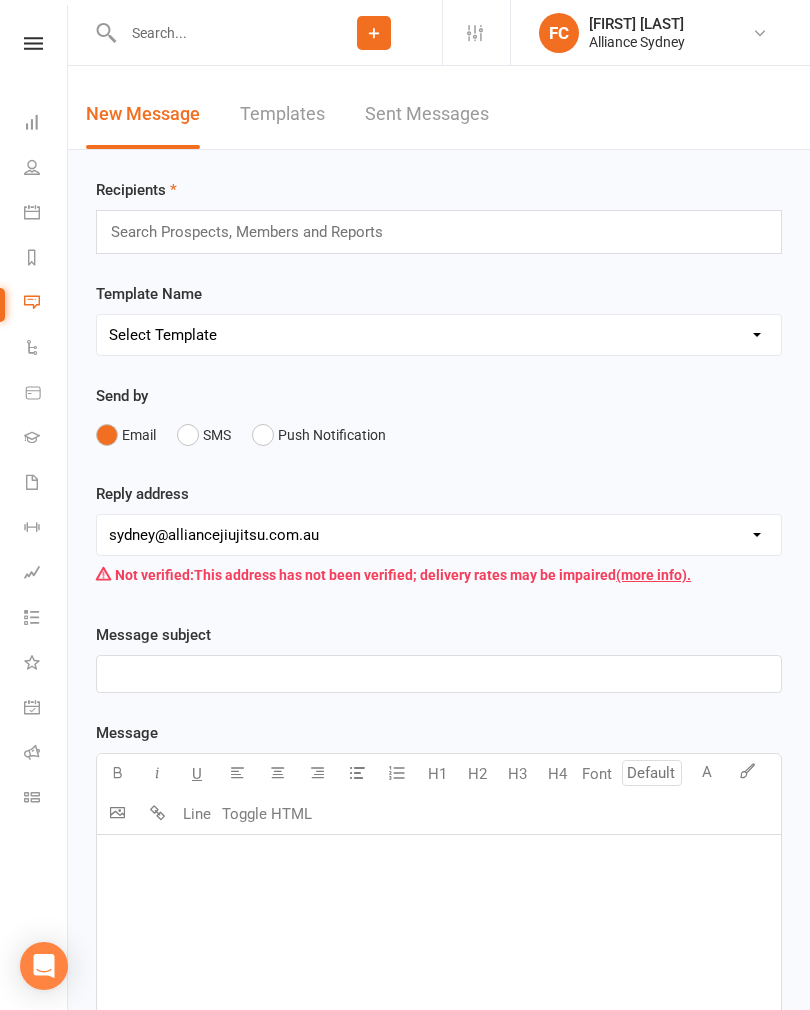 click on "Sent Messages" at bounding box center [427, 114] 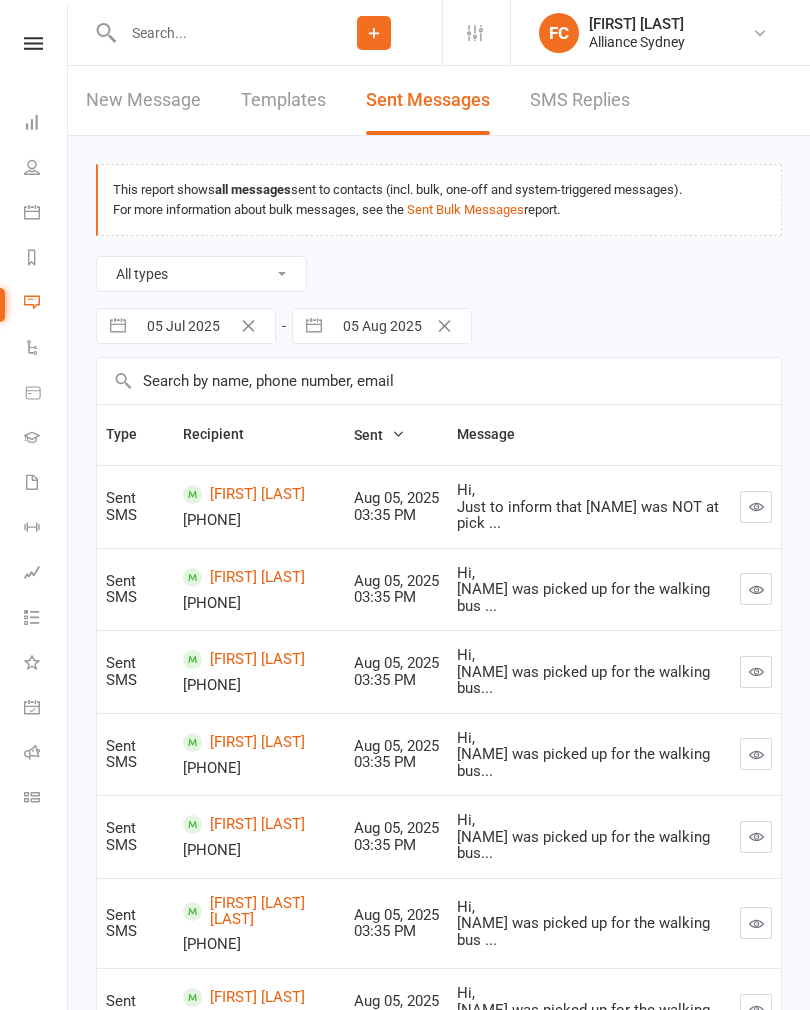 scroll, scrollTop: 0, scrollLeft: 0, axis: both 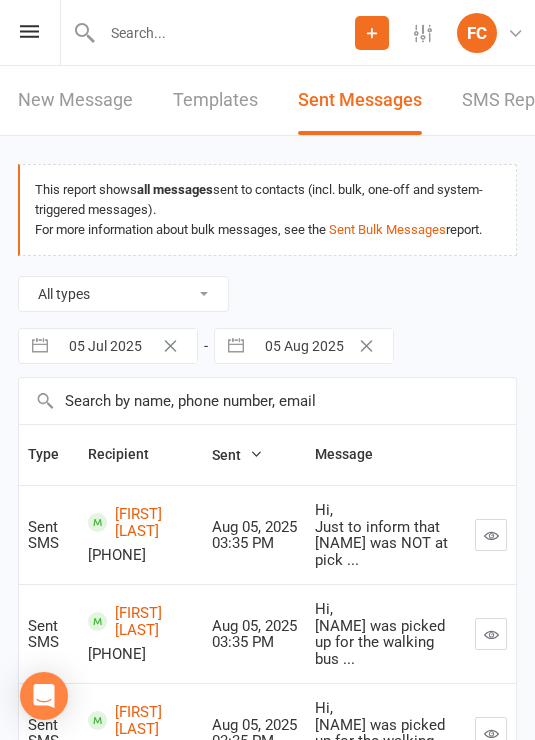 click at bounding box center (29, 31) 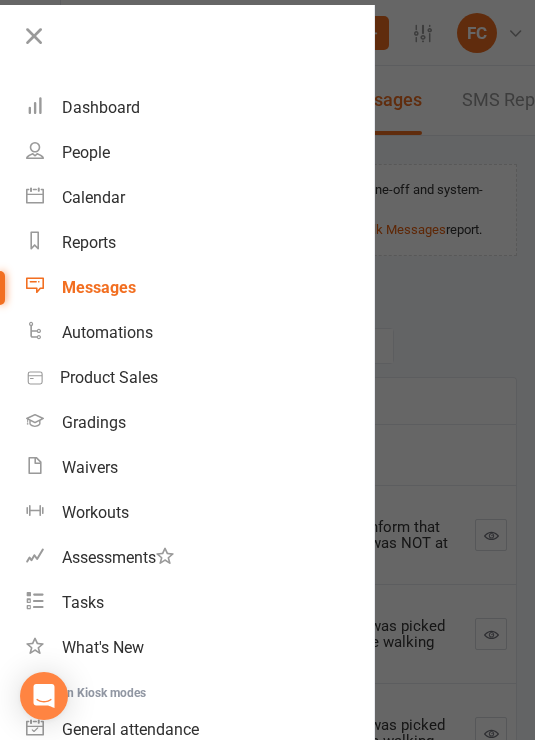 click on "Dashboard" at bounding box center (101, 107) 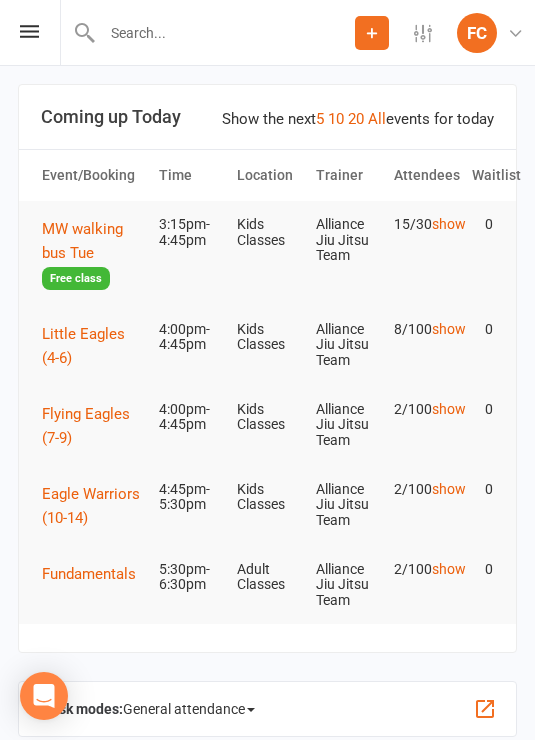 click on "Flying Eagles (7-9)" at bounding box center [91, 426] 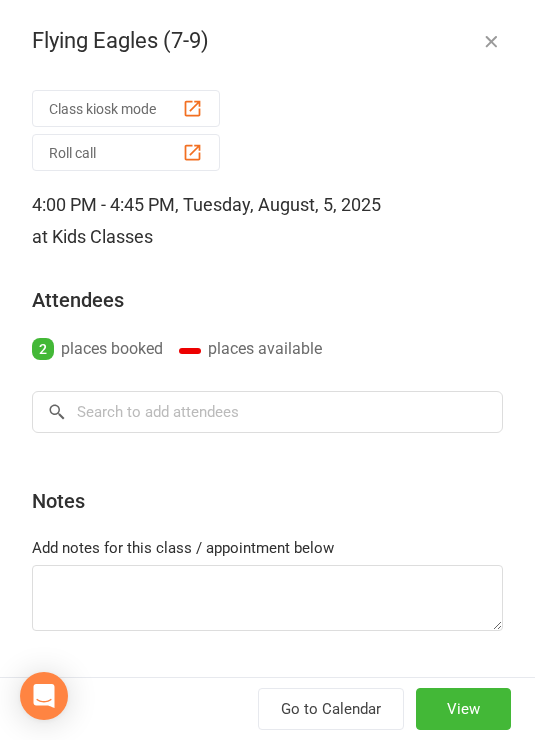 click on "Roll call" at bounding box center [126, 152] 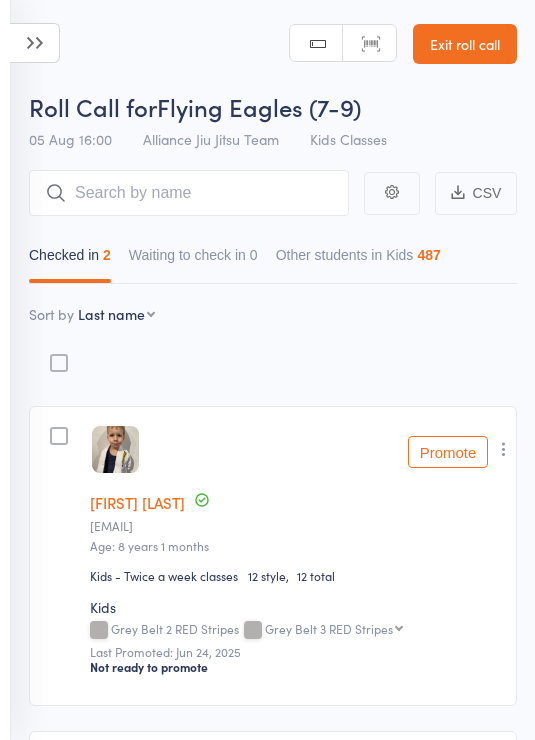 scroll, scrollTop: 0, scrollLeft: 0, axis: both 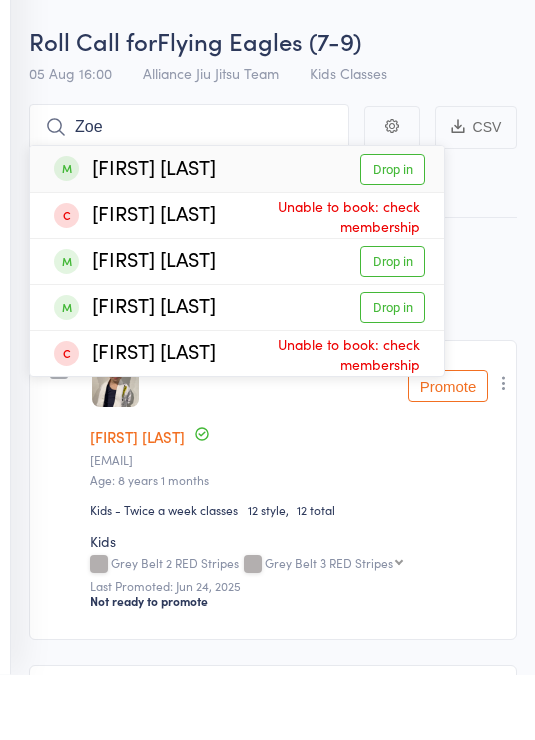 type on "Zoe" 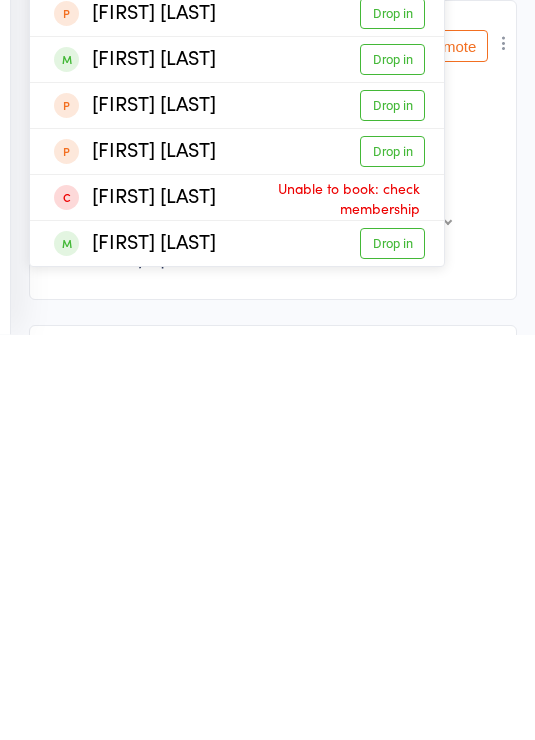 scroll, scrollTop: 4, scrollLeft: 0, axis: vertical 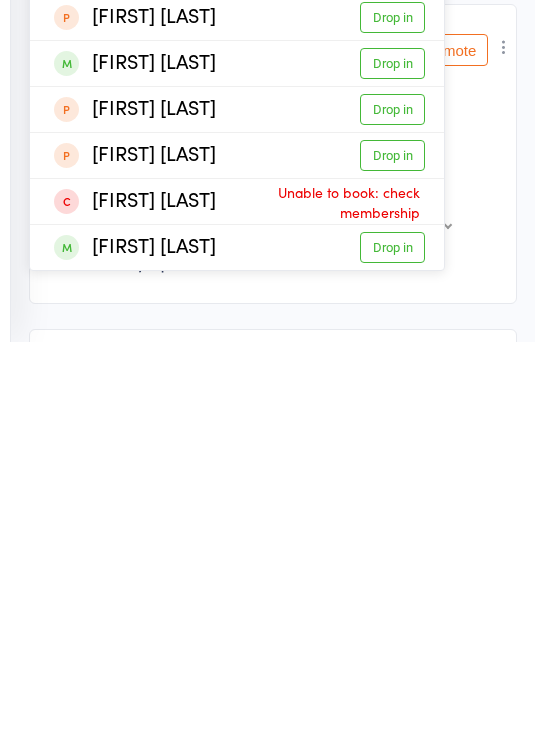 type on "Carrys" 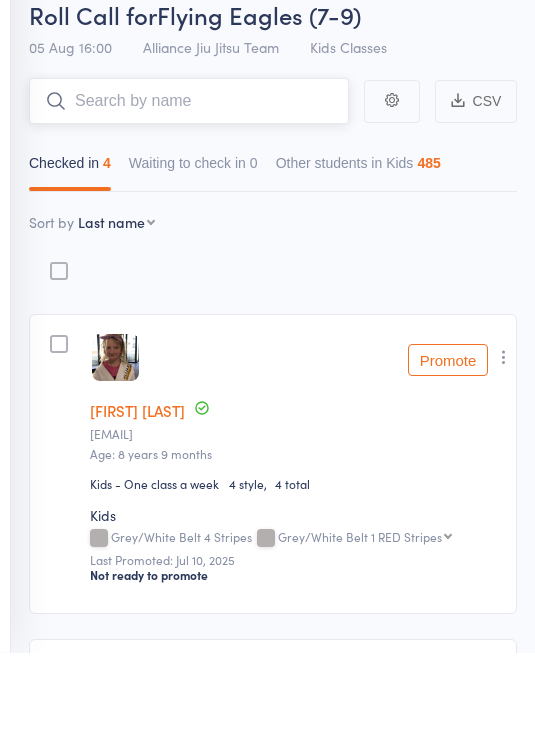 scroll, scrollTop: 0, scrollLeft: 0, axis: both 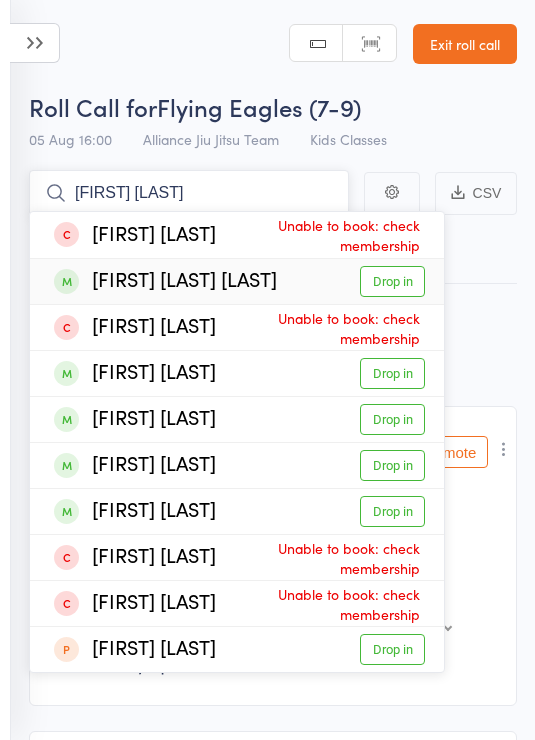 type on "Luca harr" 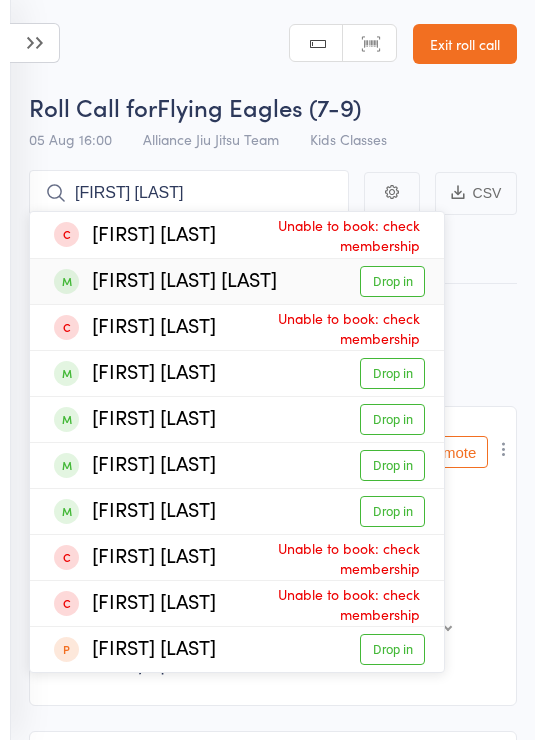click on "Drop in" at bounding box center [392, 281] 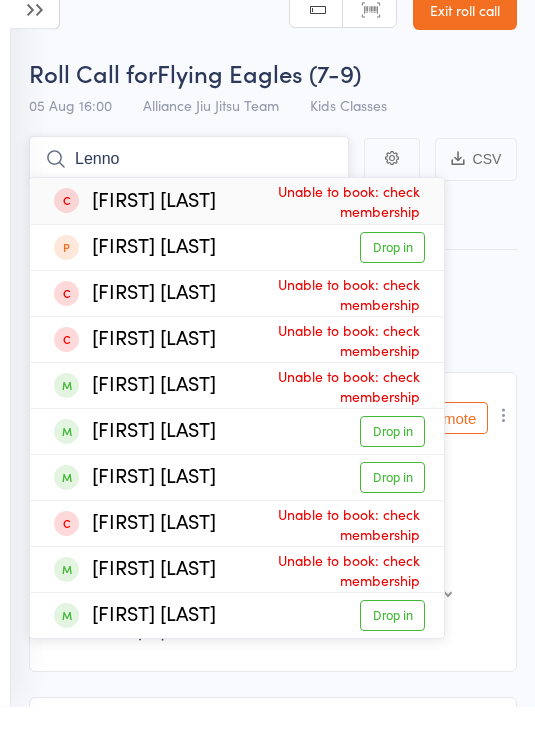 type on "Lenno" 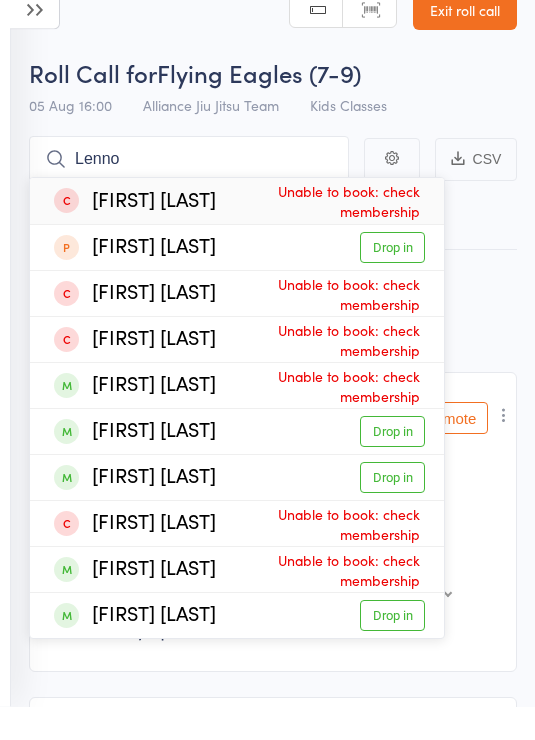 click on "Exit roll call" at bounding box center [465, 44] 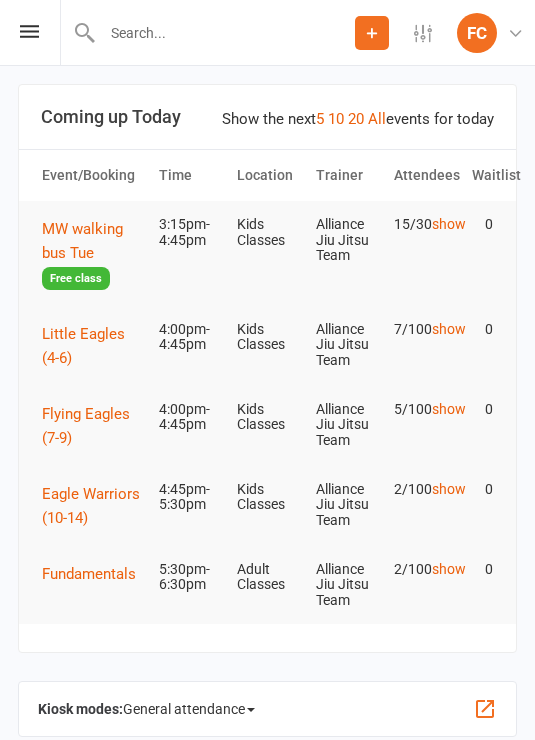 scroll, scrollTop: 0, scrollLeft: 0, axis: both 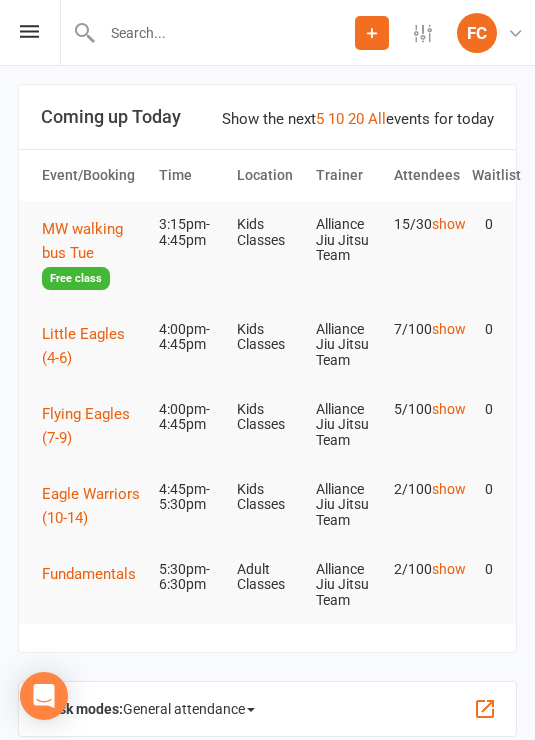click on "Flying Eagles (7-9)" at bounding box center [91, 426] 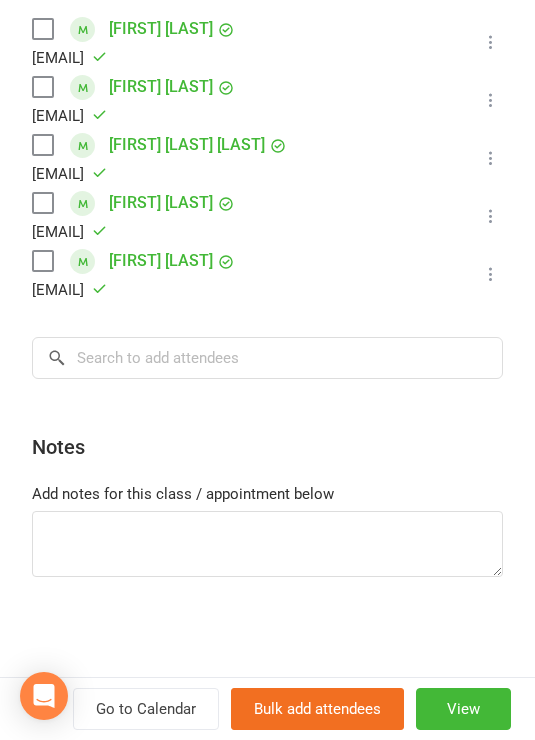 scroll, scrollTop: 445, scrollLeft: 0, axis: vertical 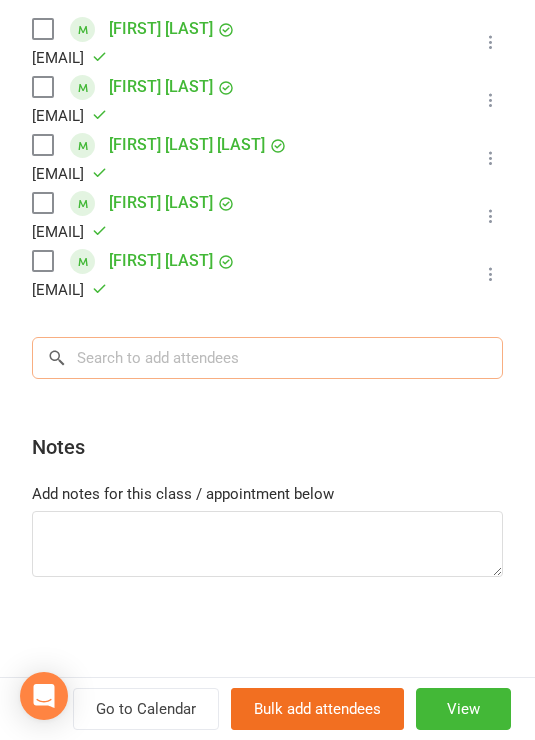 click at bounding box center [267, 358] 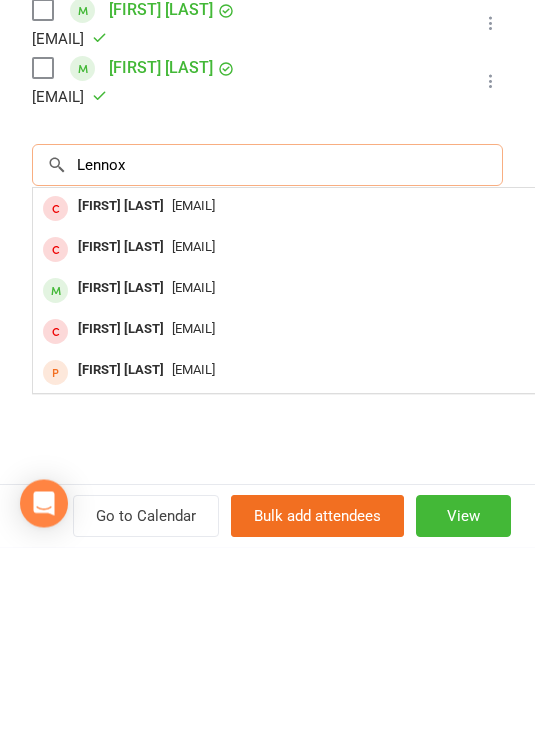 type on "Lennox" 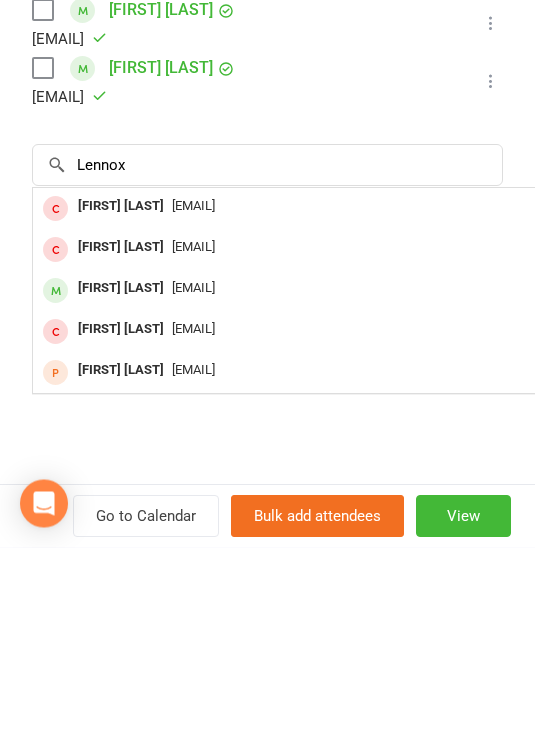 click on "[FIRST]@[DOMAIN]" at bounding box center [332, 481] 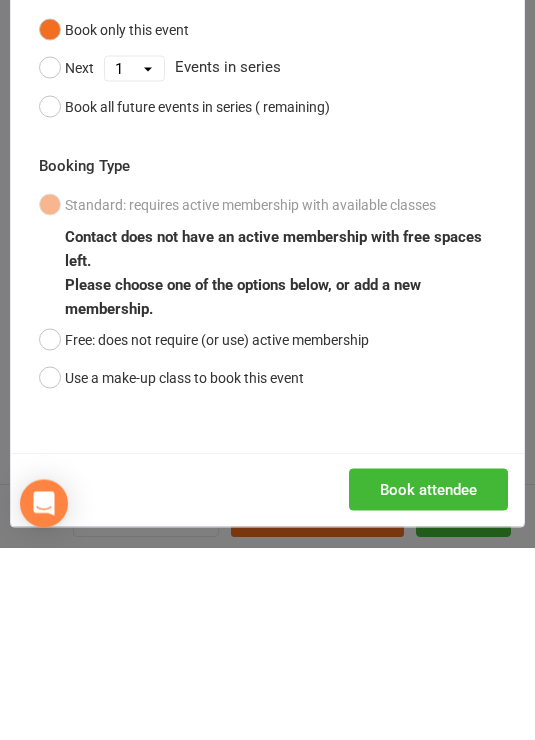 scroll, scrollTop: 193, scrollLeft: 0, axis: vertical 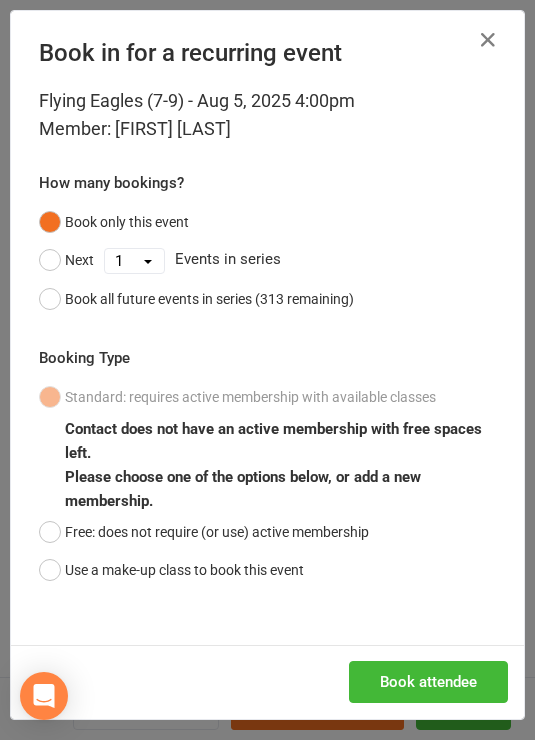click on "Free: does not require (or use) active membership" at bounding box center [204, 532] 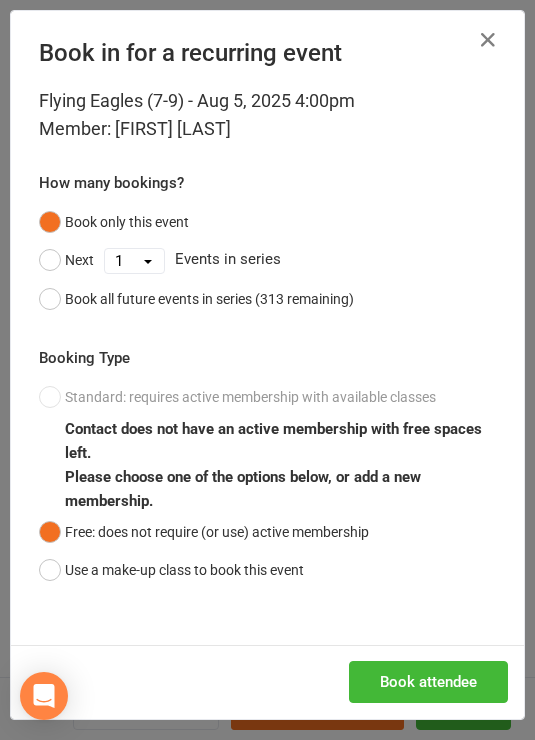 click on "Book attendee" at bounding box center [428, 682] 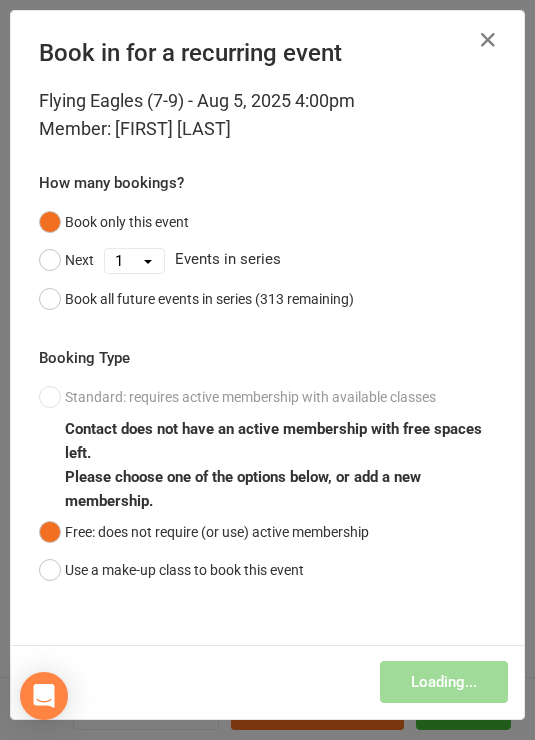 scroll, scrollTop: 235, scrollLeft: 0, axis: vertical 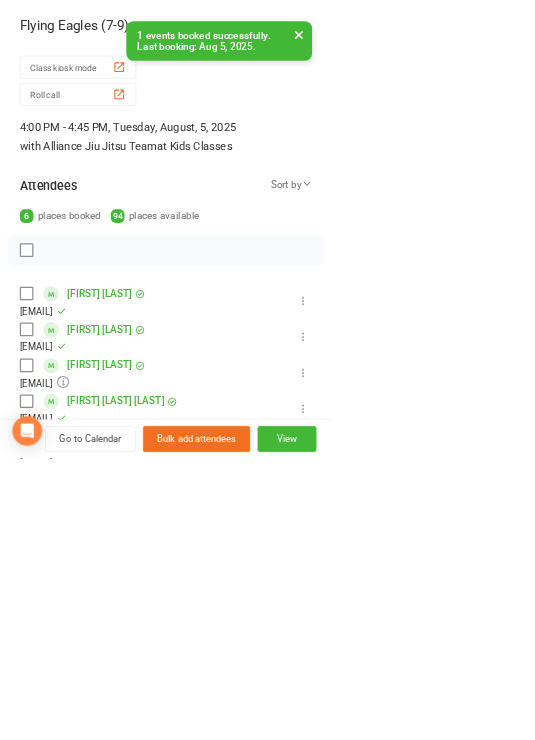 click on "Roll call" at bounding box center [126, 152] 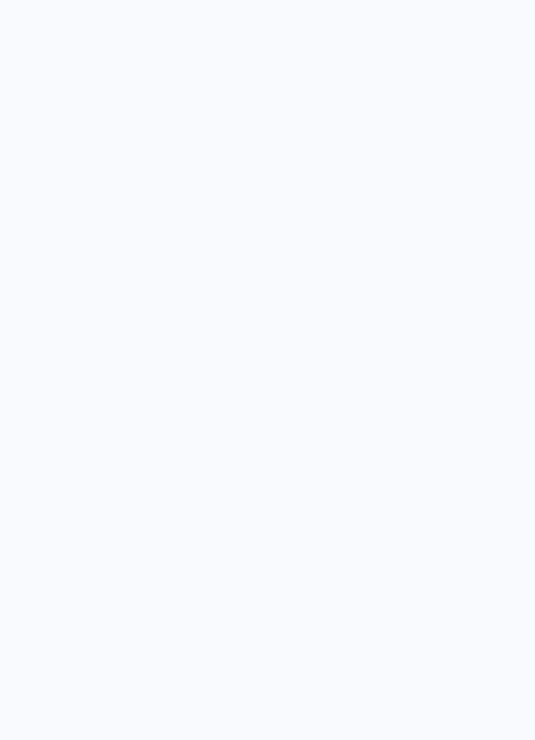 scroll, scrollTop: 0, scrollLeft: 0, axis: both 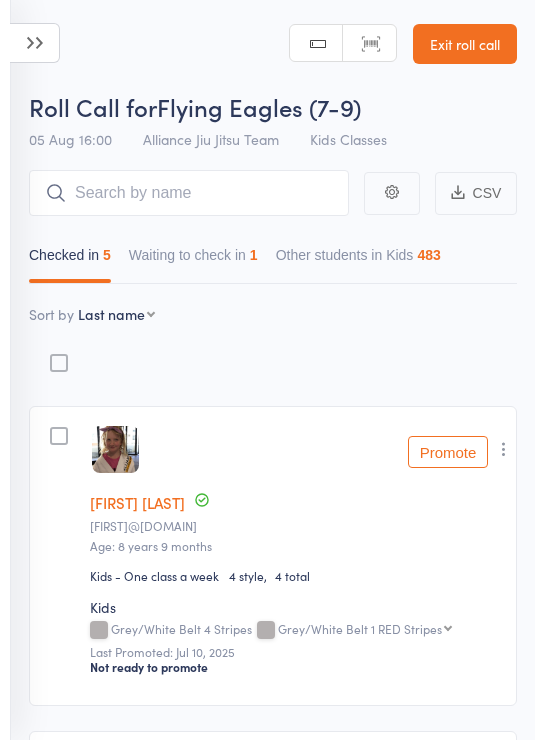click on "Waiting to check in  1" at bounding box center [193, 260] 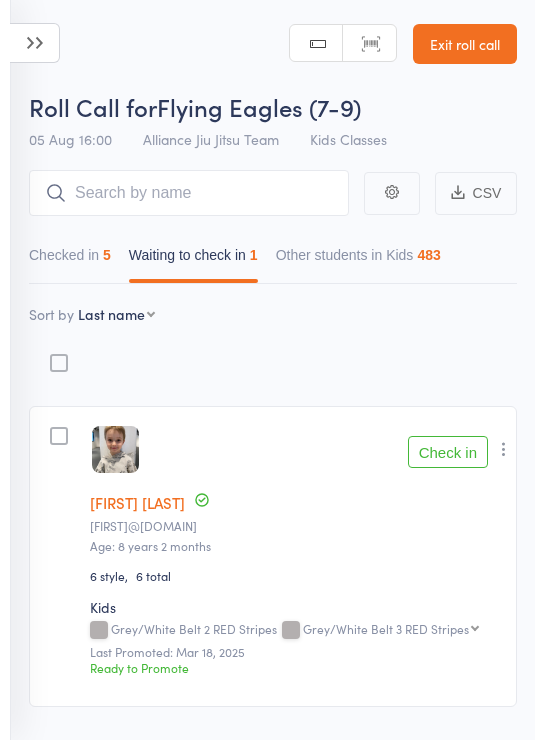 click on "Check in" at bounding box center [448, 452] 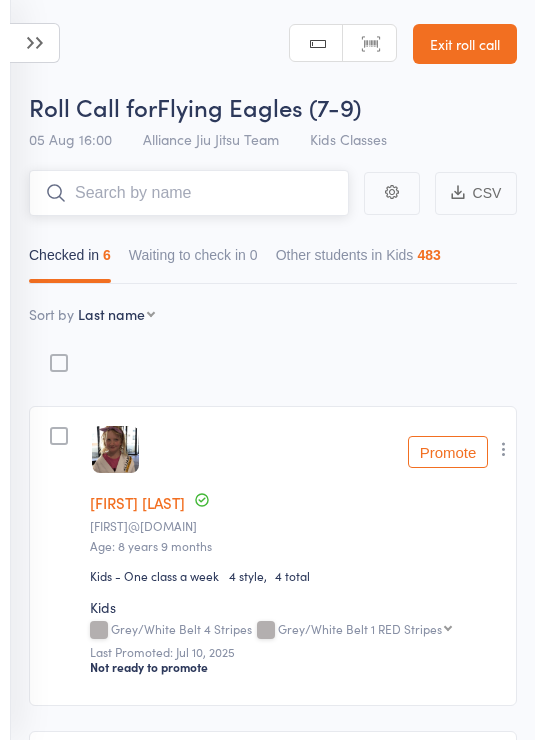 click at bounding box center [189, 193] 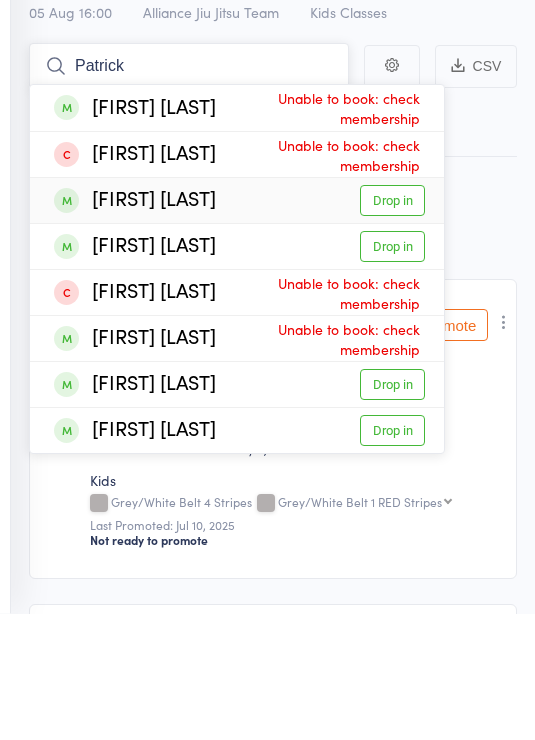 type on "Patrick" 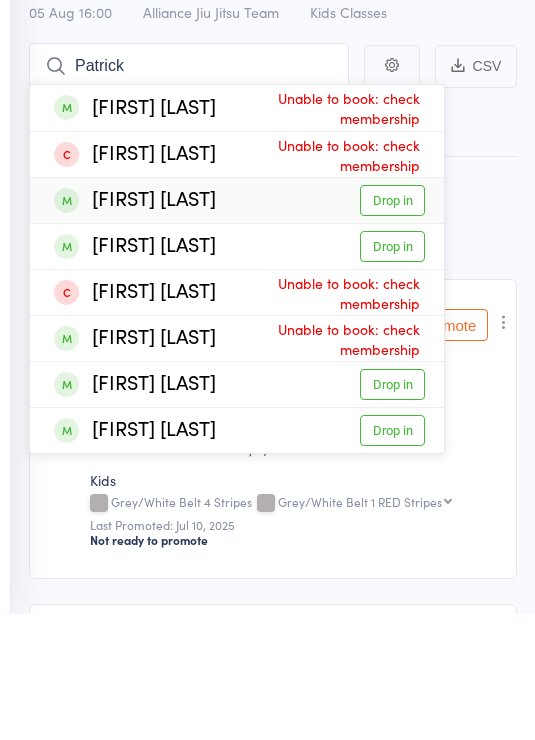 click on "Drop in" at bounding box center (392, 327) 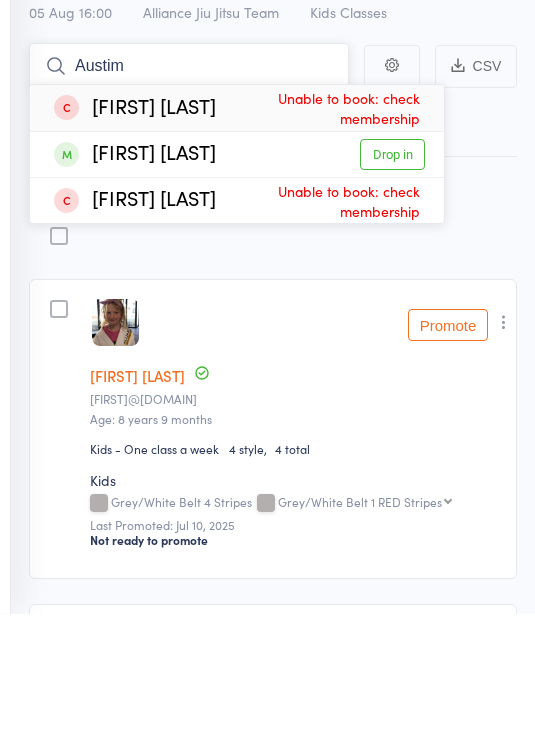 type on "Austim" 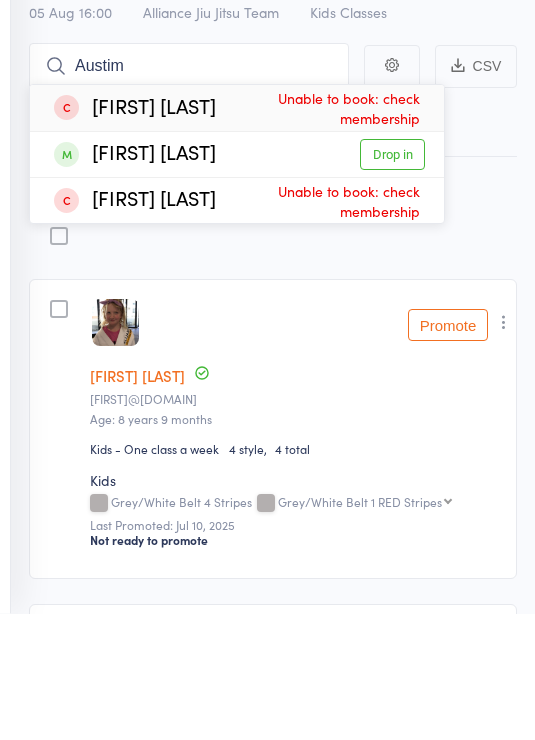 click on "Drop in" at bounding box center (392, 281) 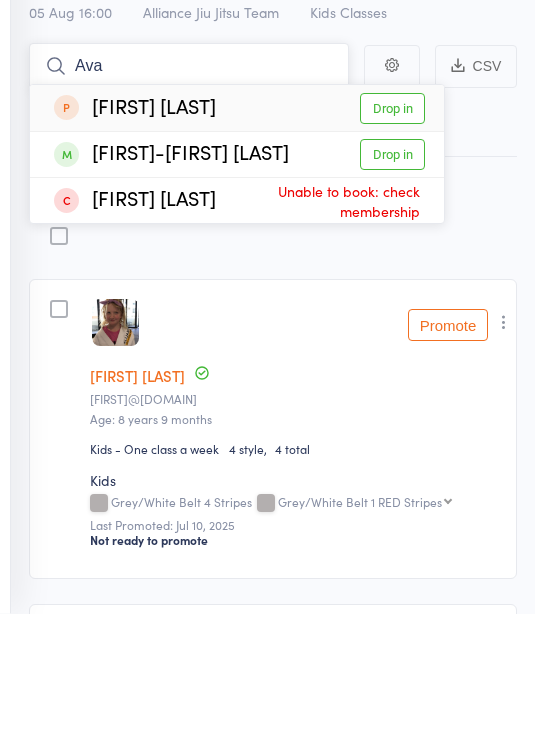 type on "Ava" 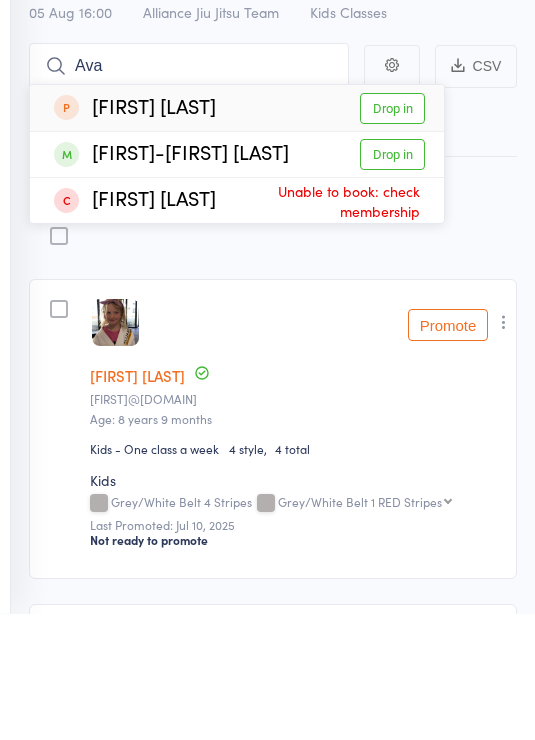 click on "Drop in" at bounding box center (392, 281) 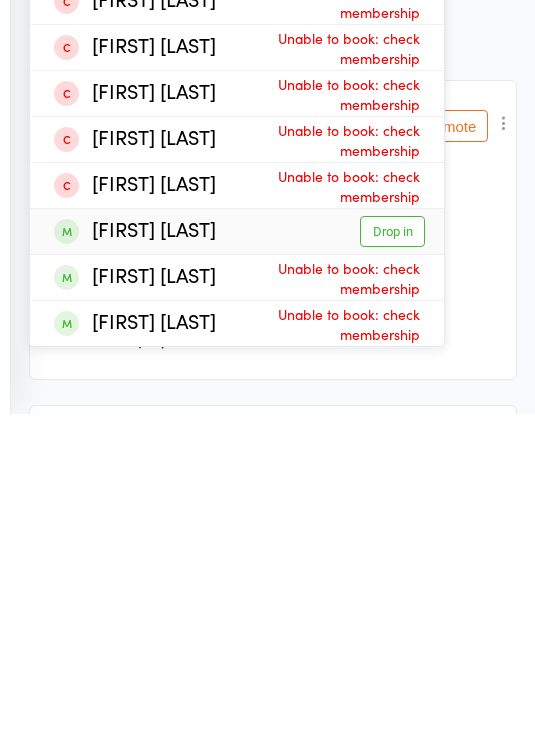 type on "Oliver" 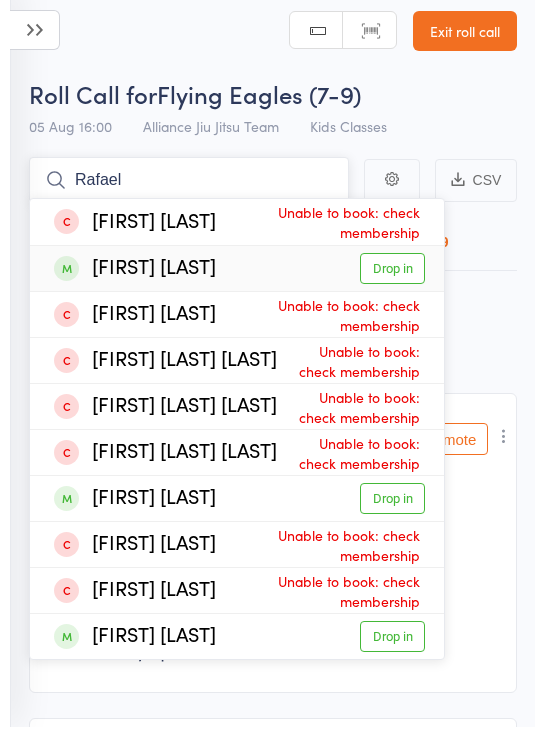 type on "Rafael" 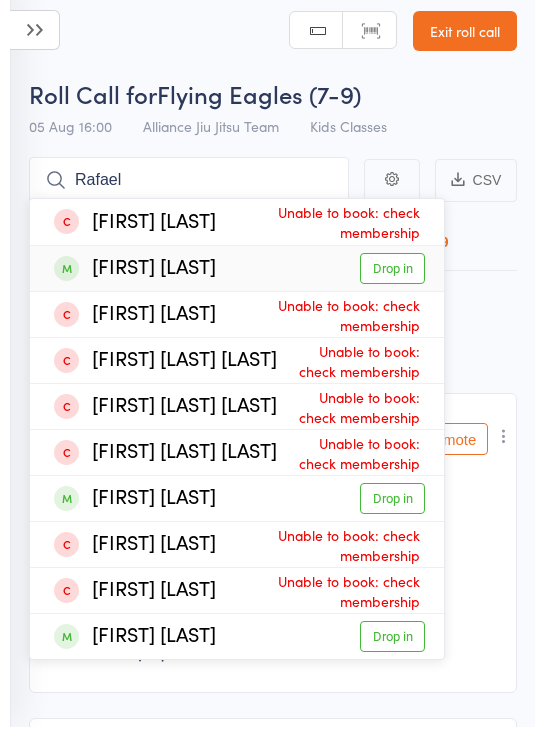 click on "Drop in" at bounding box center [392, 281] 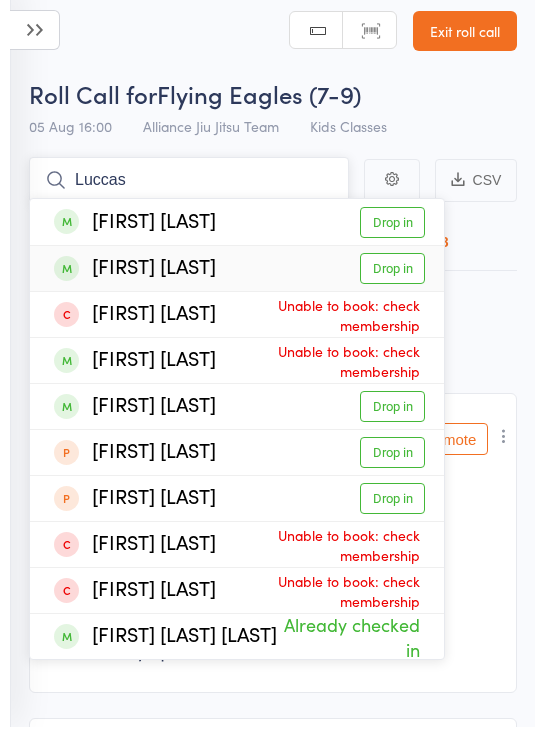 type on "Luccas" 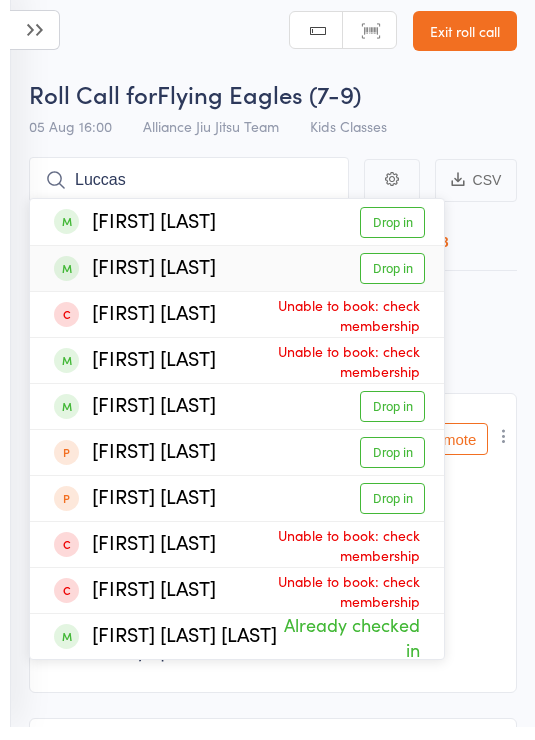click on "Drop in" at bounding box center (392, 281) 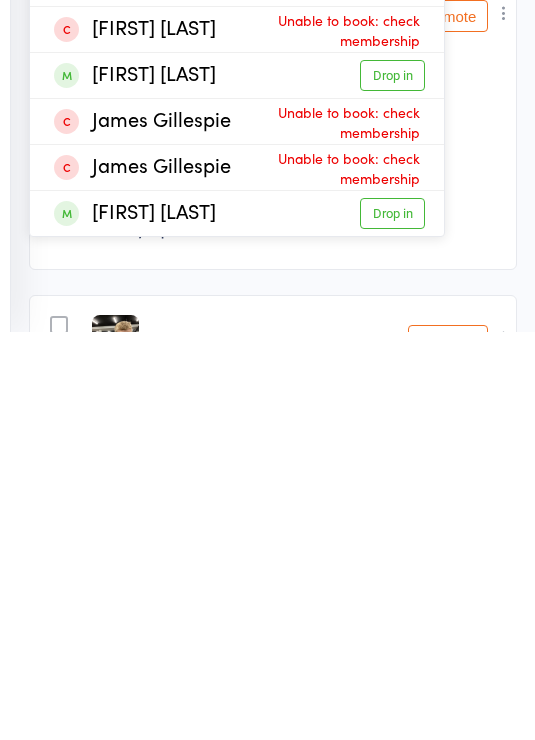 scroll, scrollTop: 13, scrollLeft: 0, axis: vertical 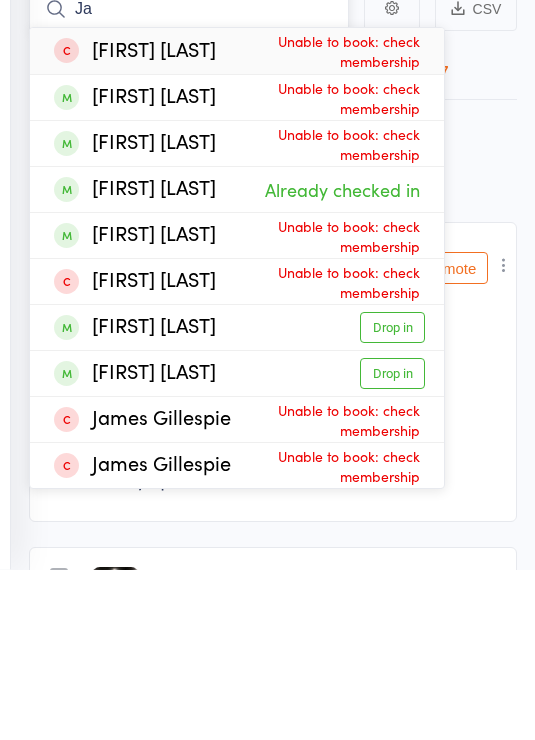 type on "J" 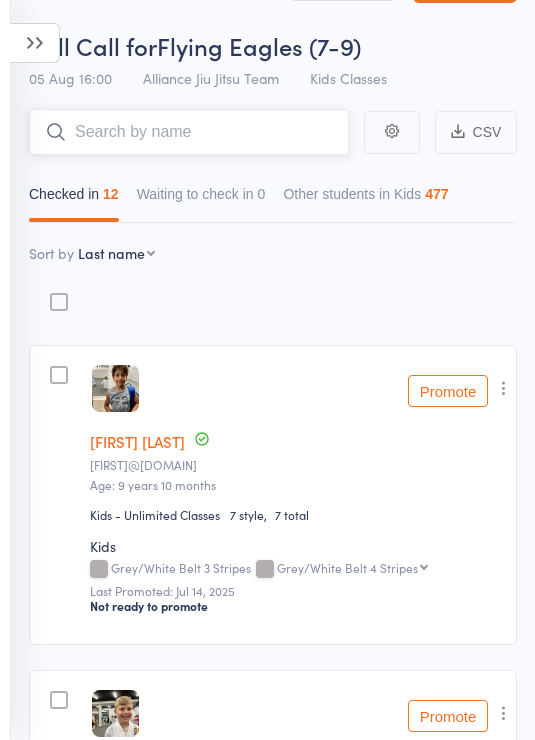 scroll, scrollTop: 0, scrollLeft: 0, axis: both 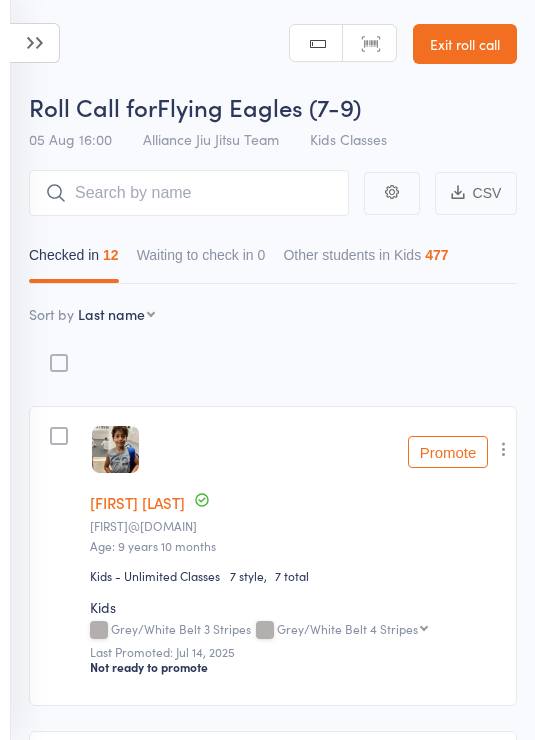click at bounding box center [35, 43] 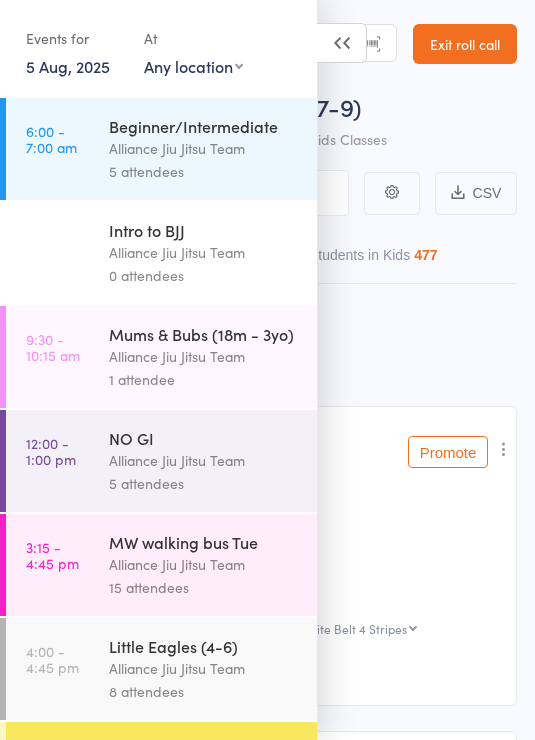click on "Roll Call for  Flying Eagles (7-9) 05 Aug 16:00  Alliance Jiu Jitsu Team  Kids Classes" at bounding box center [273, 125] 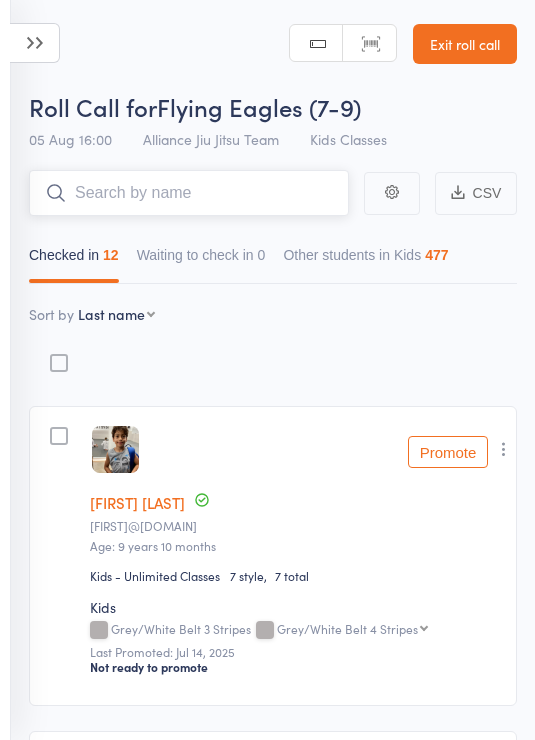 click at bounding box center [189, 193] 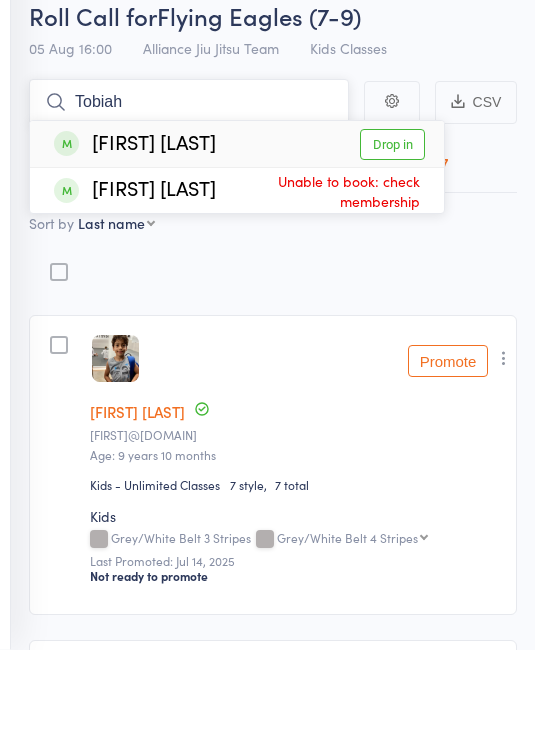 type on "Tobiah" 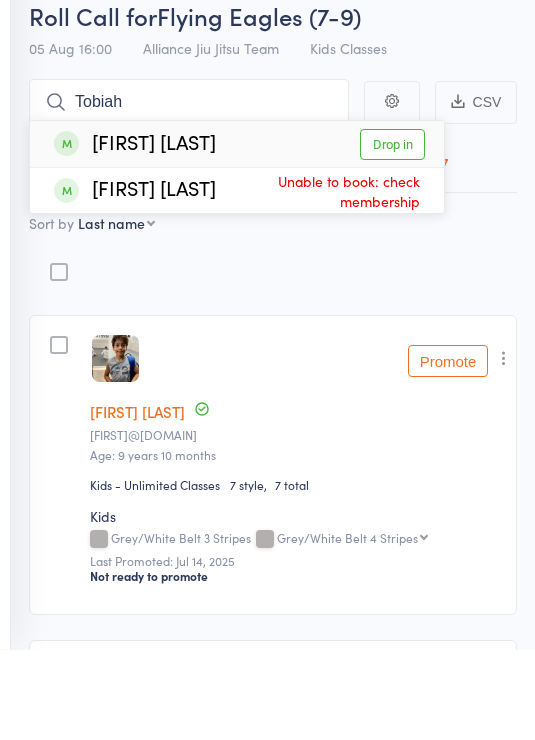 click on "Drop in" at bounding box center (392, 235) 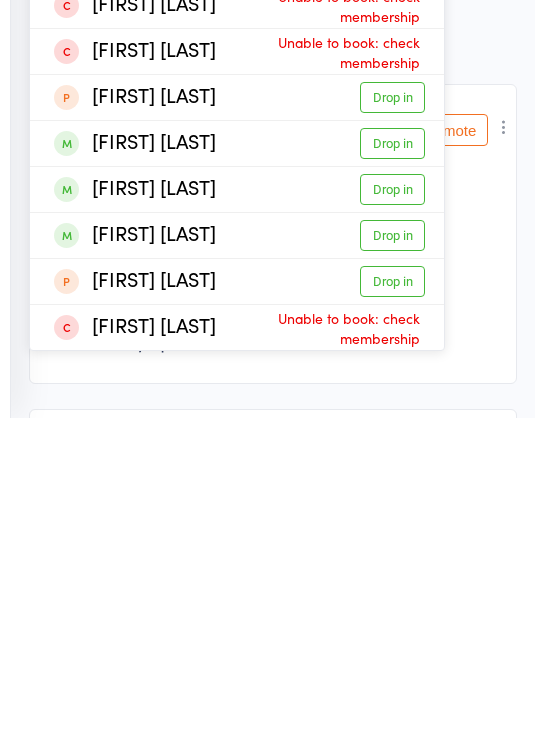 type on "Harv" 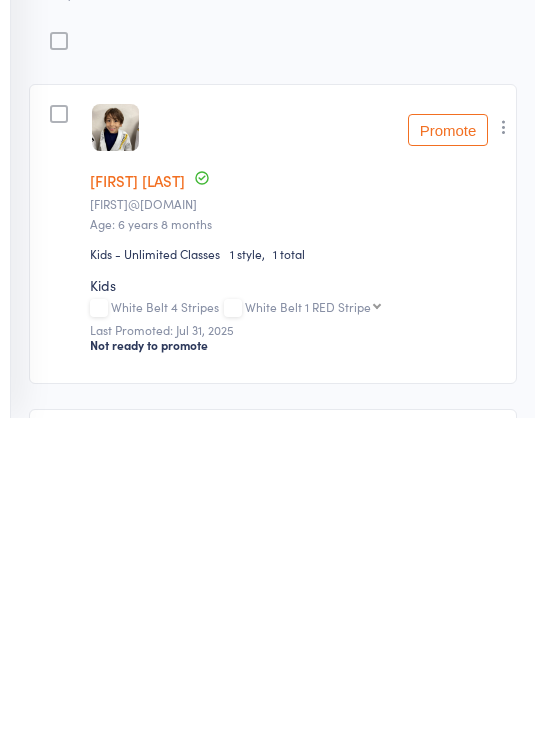 type 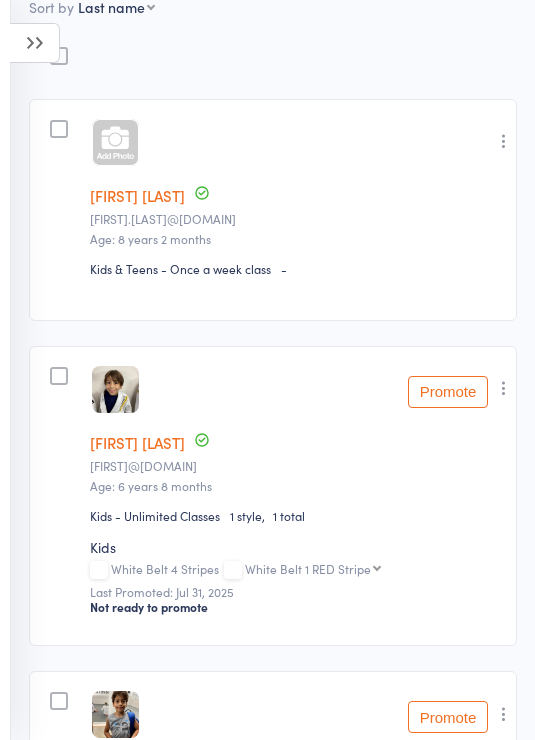 scroll, scrollTop: 242, scrollLeft: 0, axis: vertical 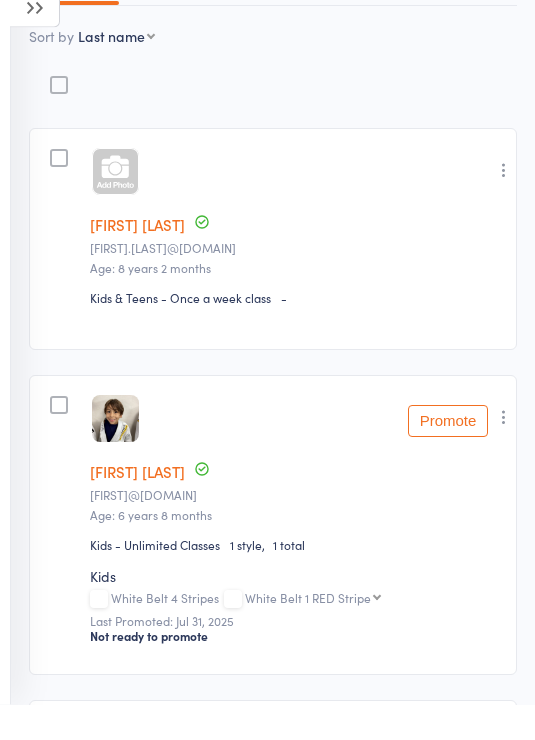 click at bounding box center [504, 206] 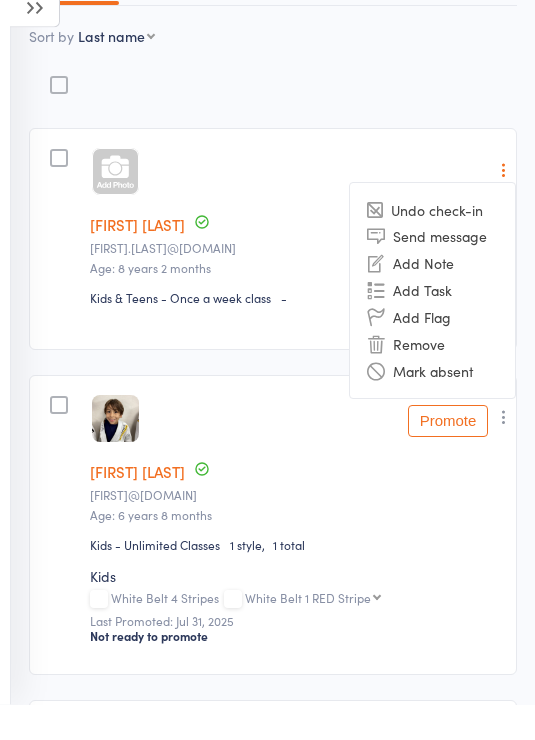 scroll, scrollTop: 278, scrollLeft: 0, axis: vertical 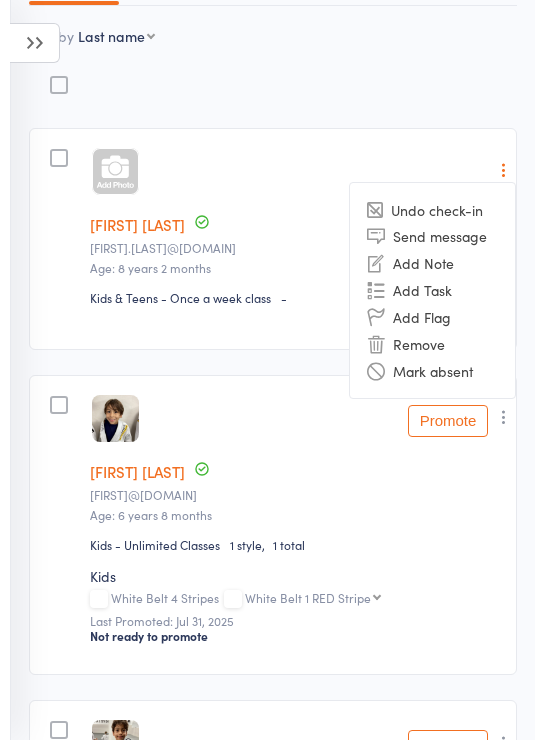 click on "Remove" at bounding box center [432, 343] 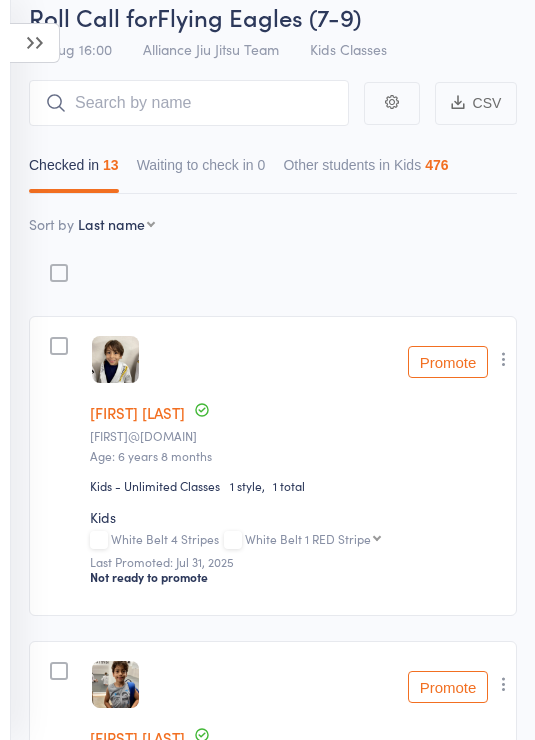 scroll, scrollTop: 0, scrollLeft: 0, axis: both 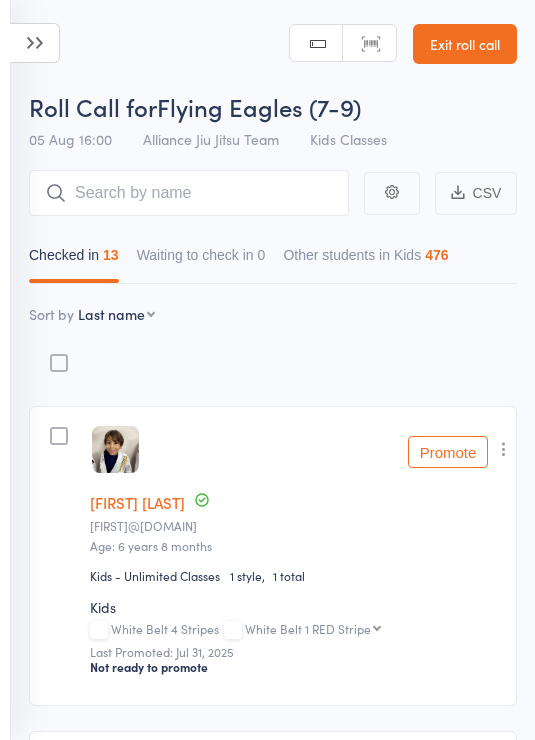 click at bounding box center [35, 43] 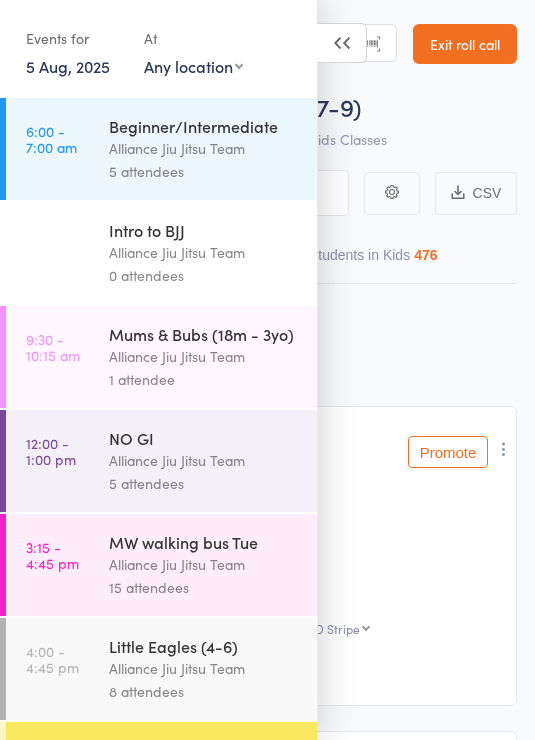 click on "Alliance Jiu Jitsu Team" at bounding box center [204, 564] 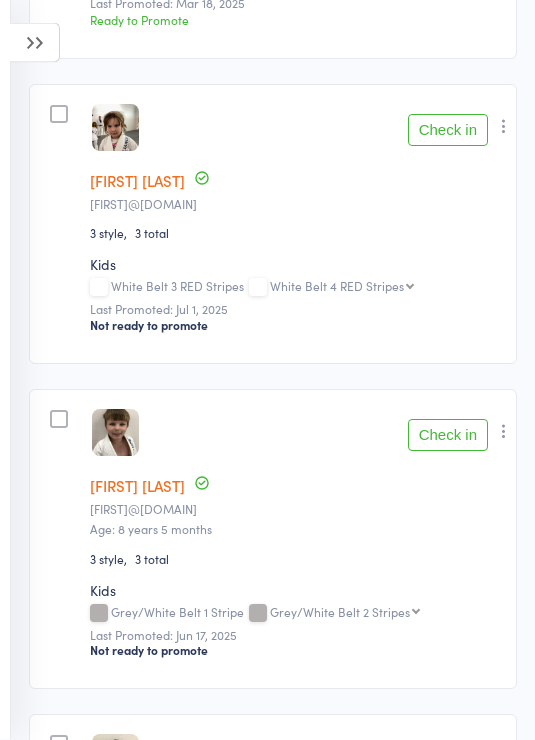 scroll, scrollTop: 3579, scrollLeft: 0, axis: vertical 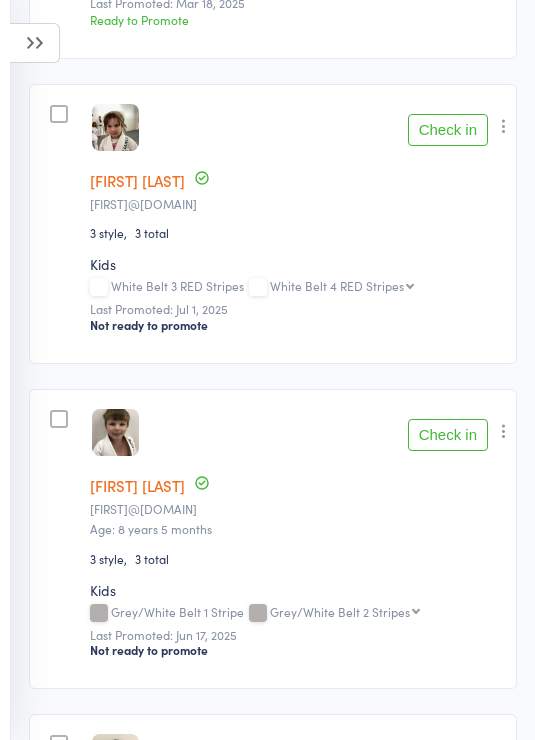 click at bounding box center [35, 43] 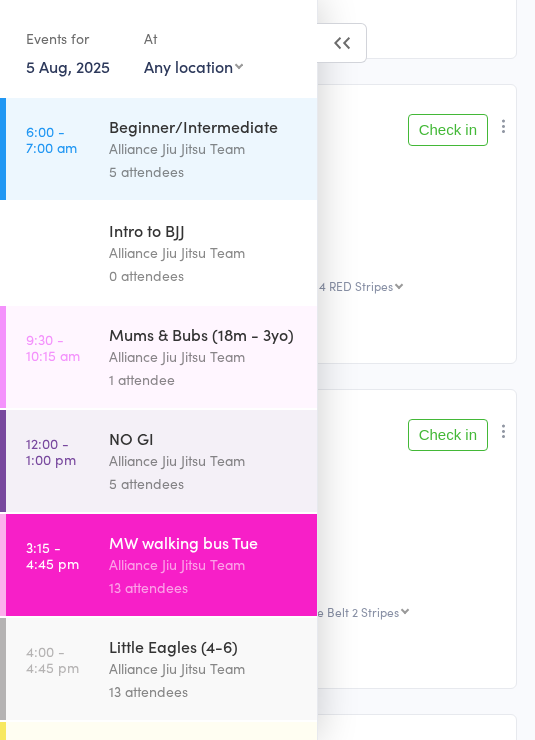click on "Flying Eagles (7-9) Alliance Jiu Jitsu Team 13 attendees" at bounding box center [213, 773] 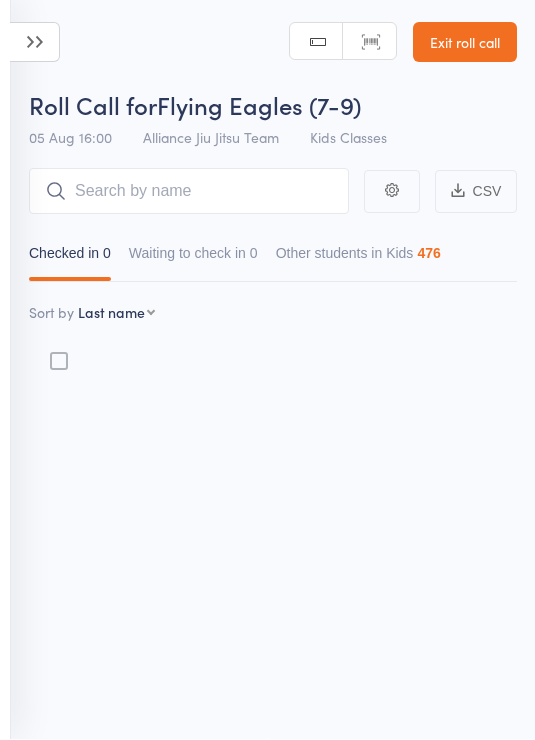 scroll, scrollTop: 14, scrollLeft: 0, axis: vertical 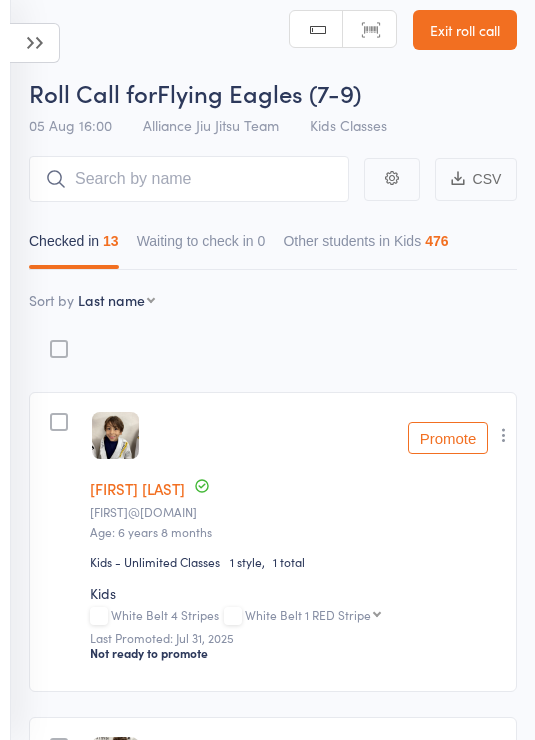 click at bounding box center (189, 179) 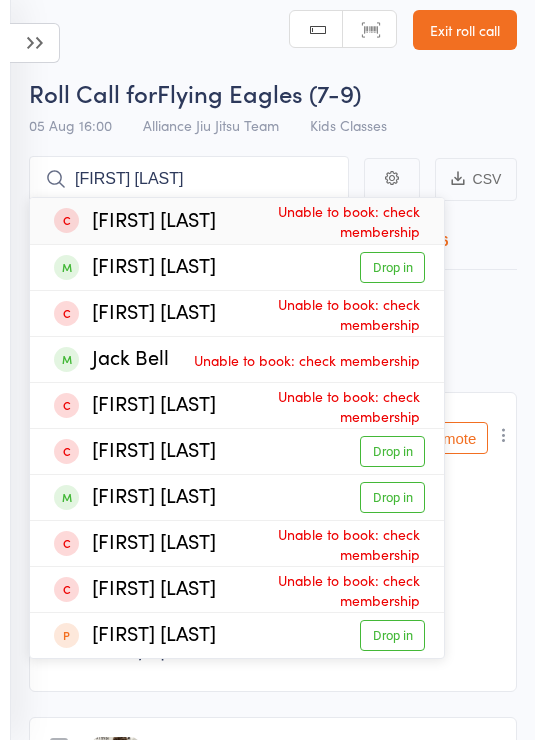 type on "Jack ty" 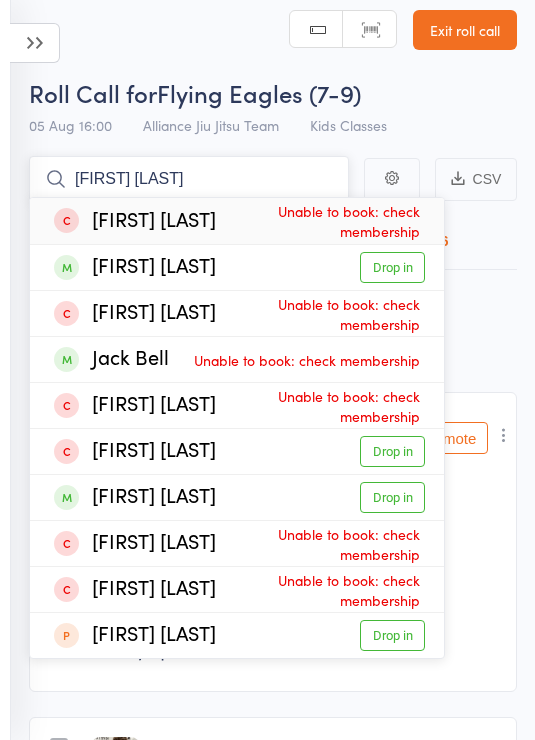 type 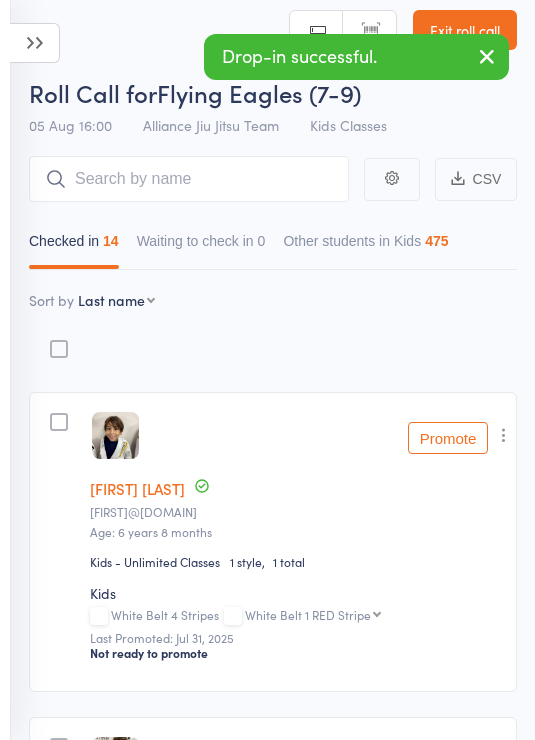 click at bounding box center (35, 43) 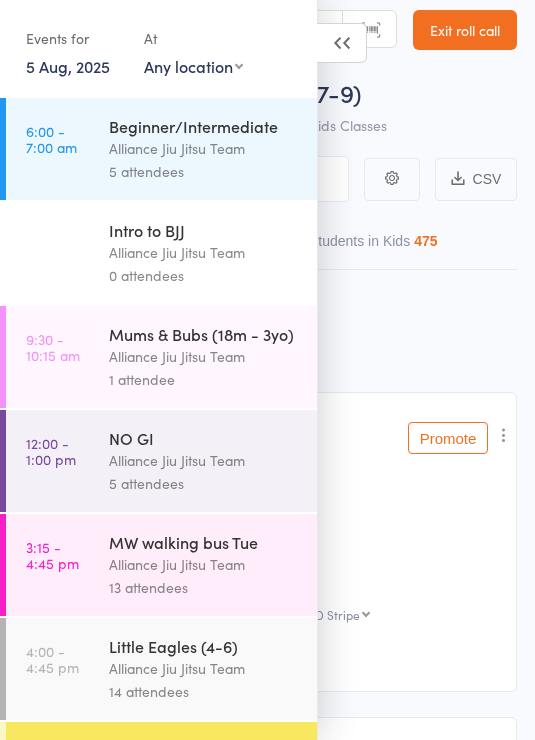 click on "5 Aug, 2025" at bounding box center [68, 66] 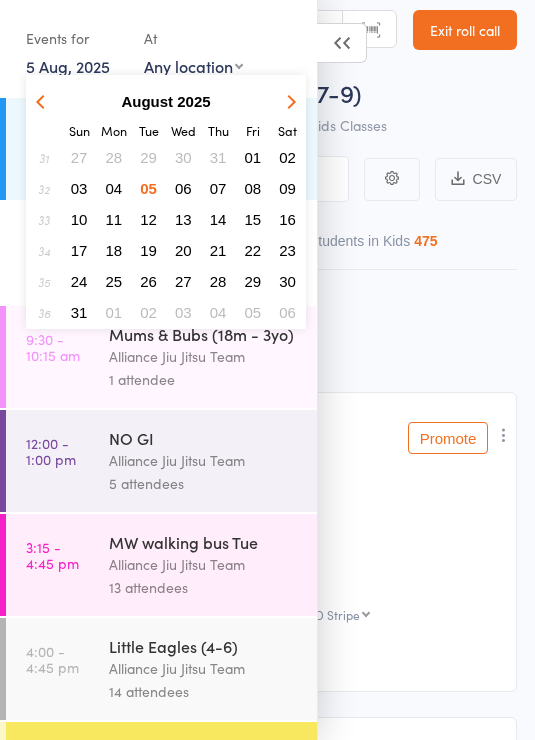 click on "29" at bounding box center [148, 157] 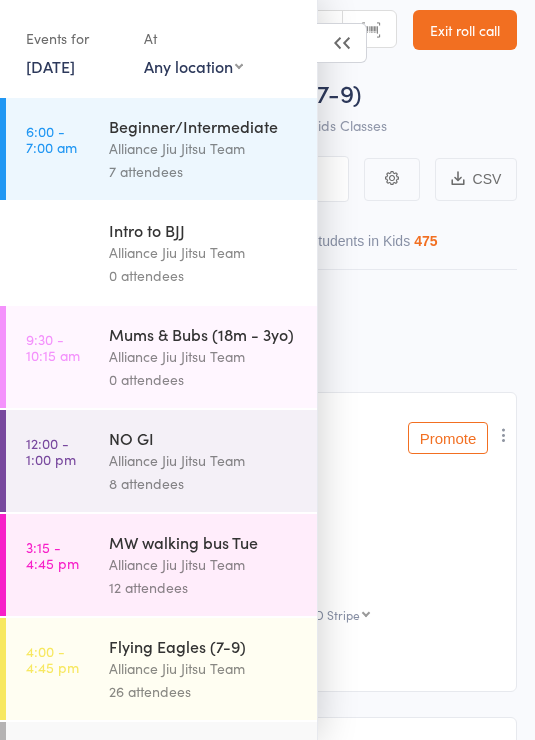 click on "Flying Eagles (7-9)" at bounding box center (204, 646) 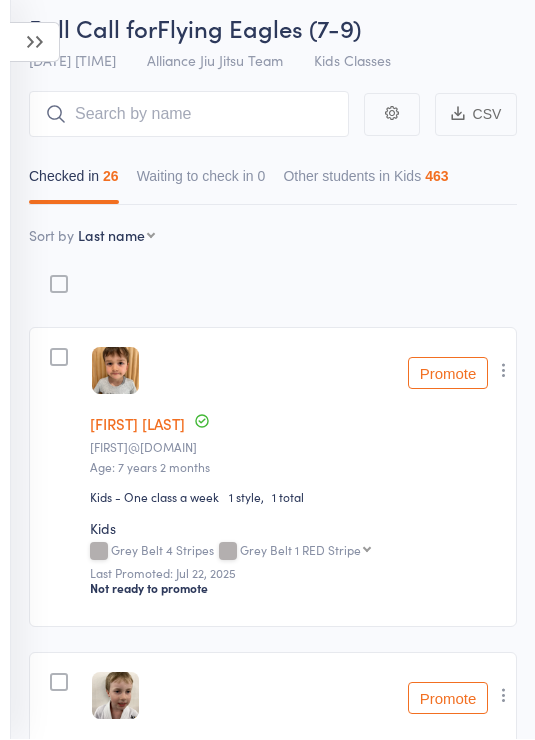click at bounding box center (35, 43) 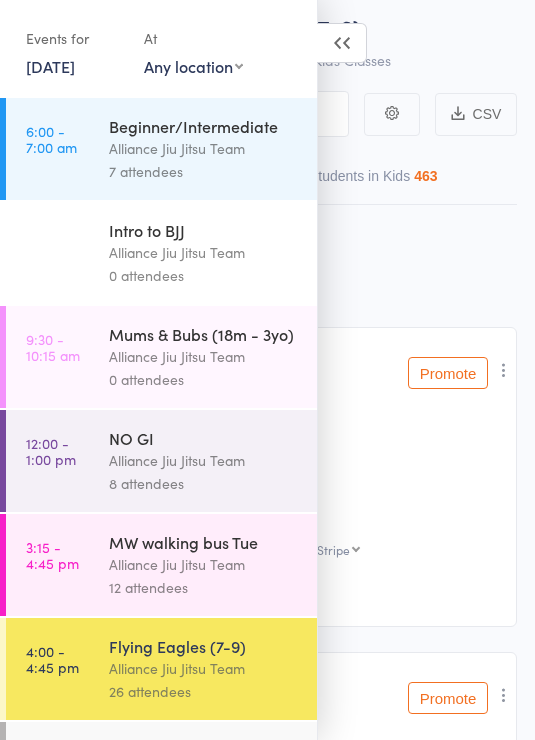 click on "Membership Atten­dances since last grading Style Current / Next Rank edit Emery Bombardiere    kbombo@outlook.com Age: 7 years 2 months Kids - One class a week 1 style 1 total Kids Grey Belt 4 Stripes  Grey Belt 1 RED Stripe  Grey Belt 1 RED Stripe Grey Belt 2 RED Stripes Grey Belt 3 RED Stripes Grey Belt 4 RED Stripes Grey/Black Belt Grey/Black Belt 1 Stripe Grey/Black Belt 2 Stripes Grey/Black Belt 3 Stripes Grey/Black Belt 4 Stripes Grey/Black Belt 1 RED Stripes Grey/Black Belt 2 RED Stripes Grey/Black Belt 3 RED Stripes Grey/Black Belt 4 RED Stripes Yellow/White Belt Yellow/White Belt 1 Stripe Yellow/White Belt 2 Stripes Yellow/White Belt 3 Stripes Yellow/White Belt 4 Stripes Yellow/White Belt 1 RED Stripes Yellow/White Belt 2 RED Stripes Yellow/White Belt 3 RED Stripes Yellow/White Belt 4 RED Stripes Yellow Belt Yellow Belt 1 Stripe Yellow Belt 2 Stripes Yellow Belt 3 Stripes Yellow Belt 4 Stripes Yellow Belt 1 RED Stripe Yellow Belt 2 RED Stripes Yellow Belt 3 RED Stripes Yellow Belt 4 RED Stripes" at bounding box center [267, 4507] 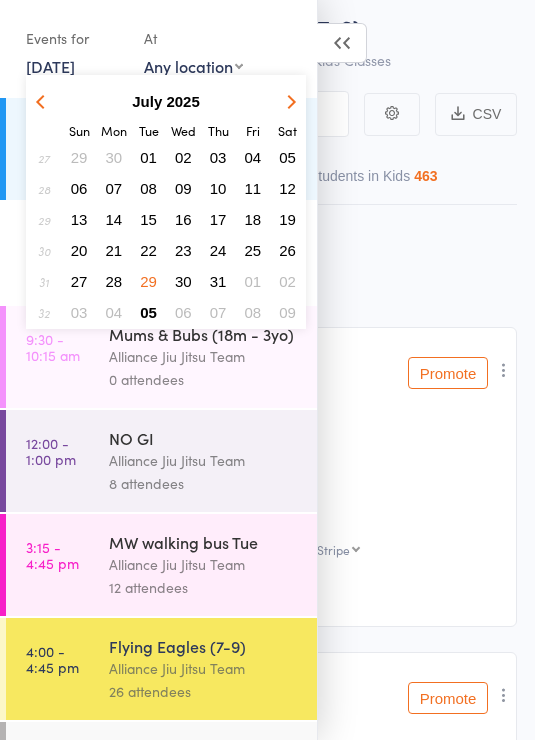 click on "05" at bounding box center (148, 312) 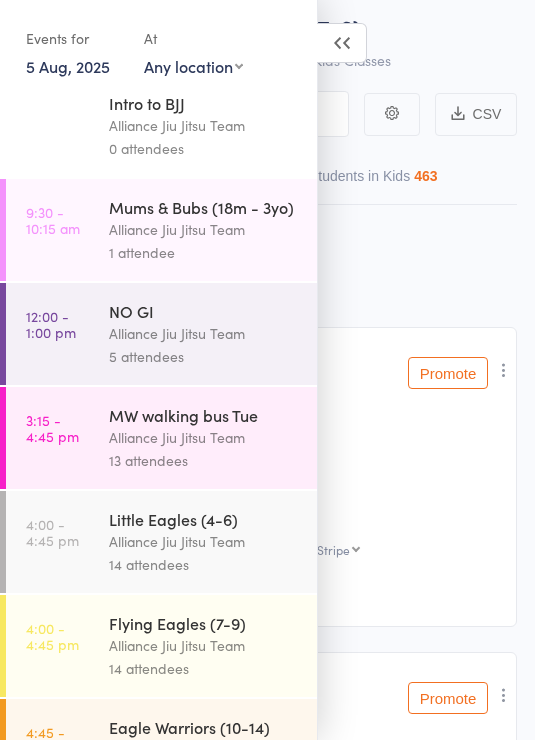 scroll, scrollTop: 218, scrollLeft: 0, axis: vertical 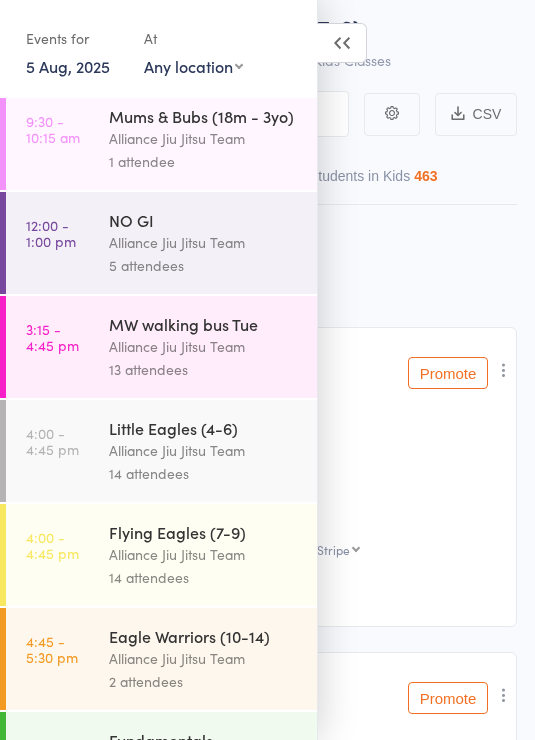 click on "Alliance Jiu Jitsu Team" at bounding box center [204, 554] 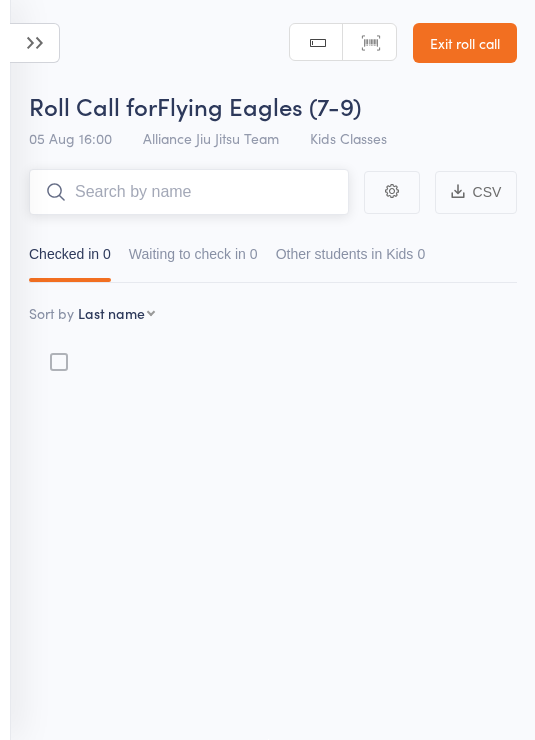 scroll, scrollTop: 14, scrollLeft: 0, axis: vertical 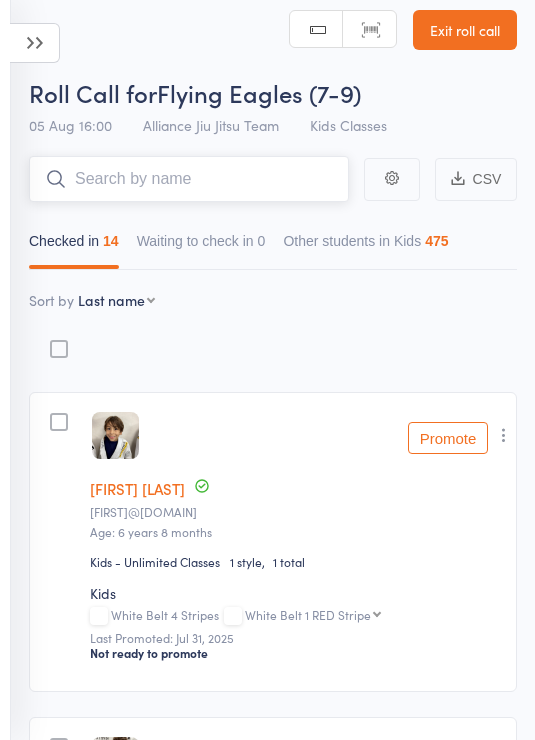 click at bounding box center [189, 179] 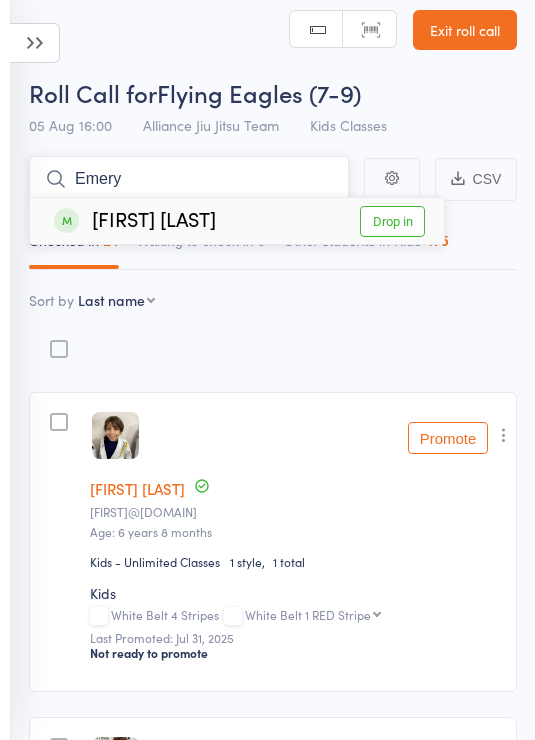 type on "Emery" 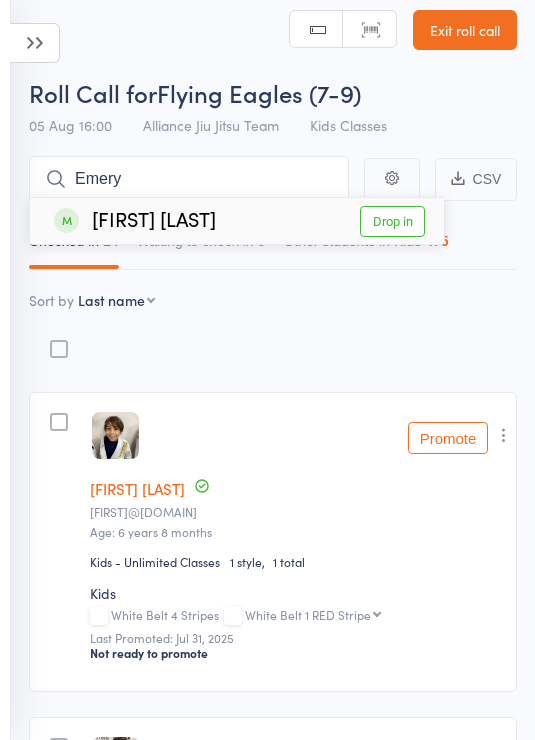 click on "Drop in" at bounding box center (392, 221) 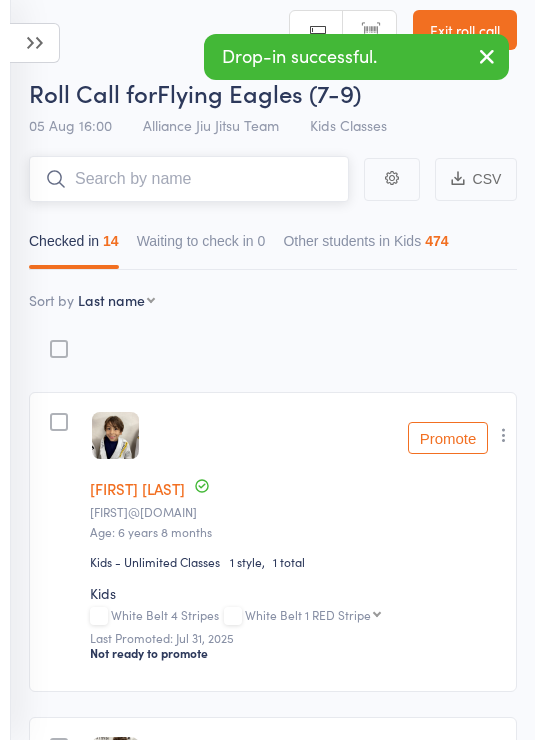 scroll, scrollTop: 0, scrollLeft: 0, axis: both 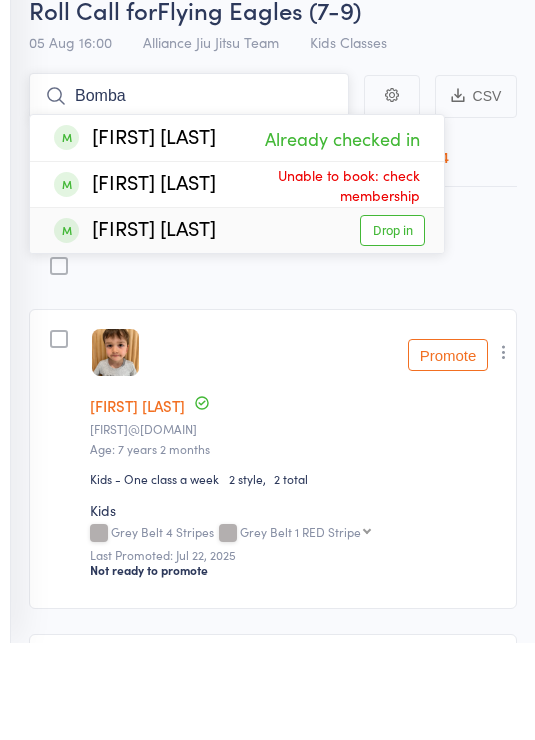 type on "Bomba" 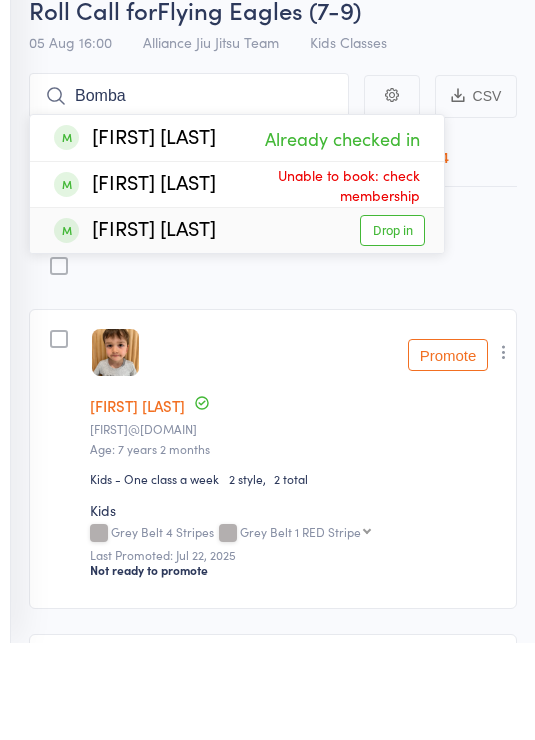 click on "Drop in" at bounding box center [392, 327] 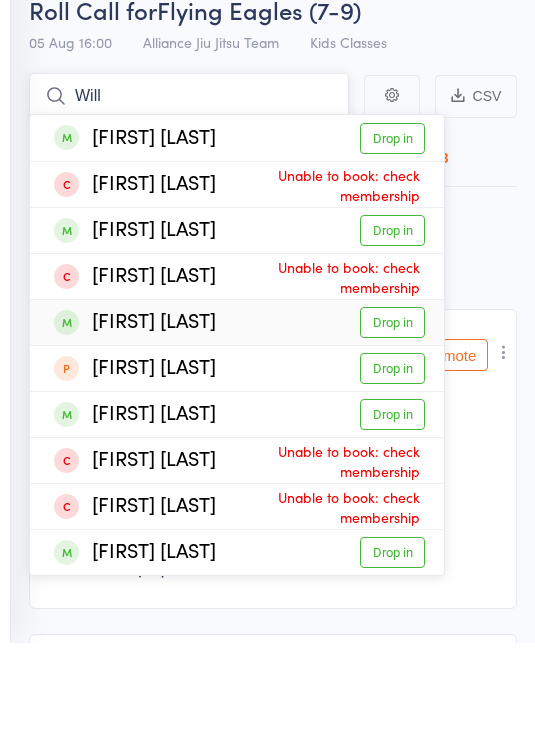 type on "Will" 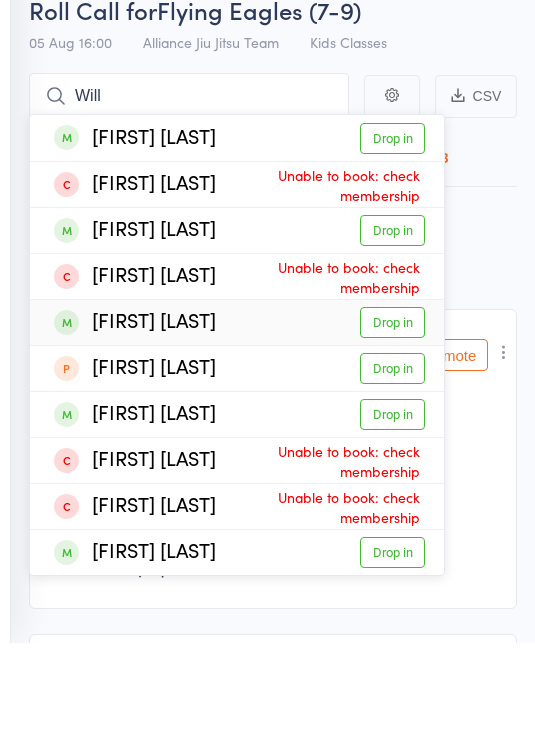 click on "Drop in" at bounding box center (392, 419) 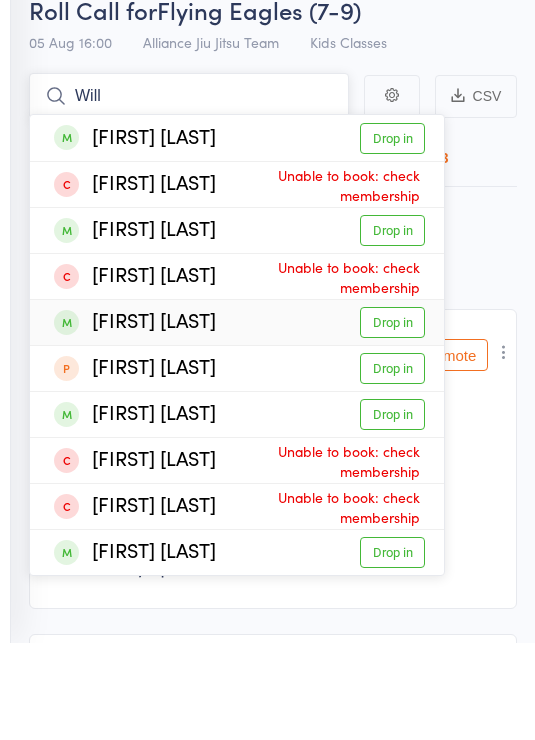 type 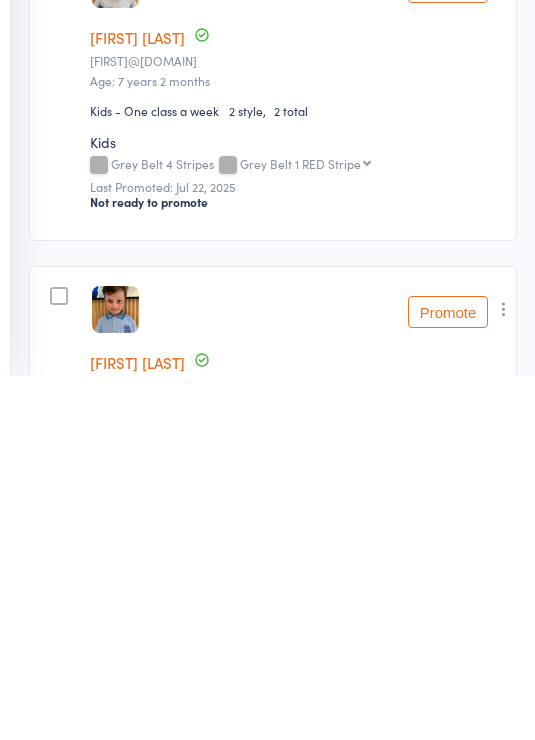 scroll, scrollTop: 101, scrollLeft: 0, axis: vertical 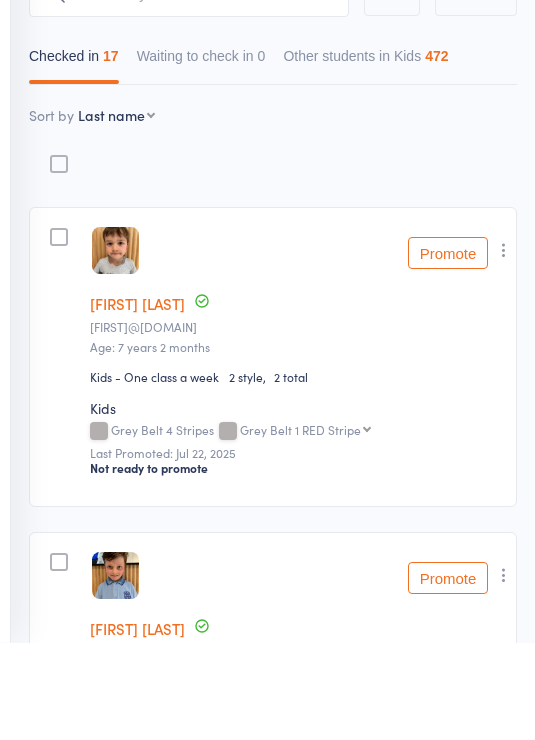 click on "First name Last name Birthday today? Behind on payments? Check in time Next payment date Next payment amount Membership name Membership expires Ready to grade Style and Rank Style attendance count All attendance count Last Promoted" at bounding box center (116, 213) 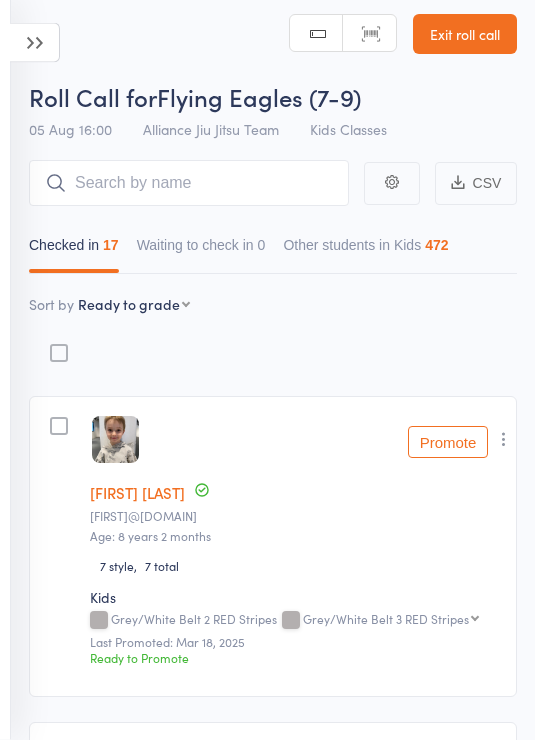 scroll, scrollTop: 0, scrollLeft: 0, axis: both 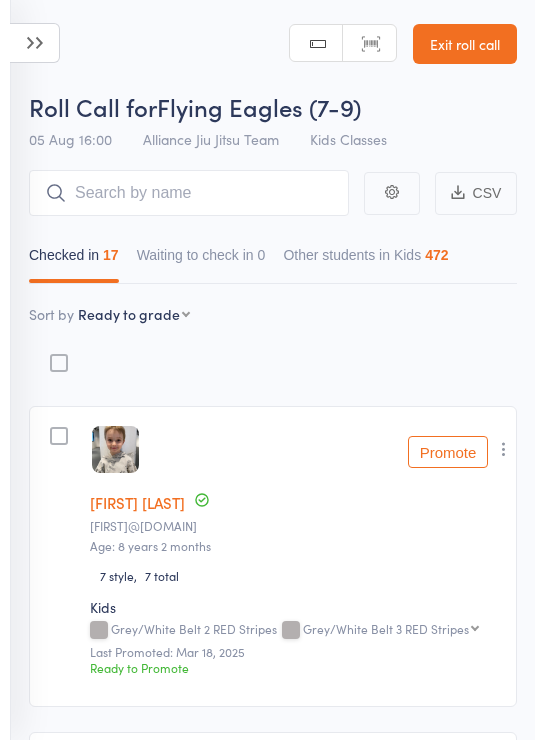 click on "Membership Atten­dances since last grading Style Current / Next Rank edit Lennox Moulsdale    Biancamoulsdale@outlook.com Age: 8 years 2 months 7 style 7 total Kids Grey/White Belt 2 RED Stripes  Grey/White Belt 3 RED Stripes  Grey/White Belt 3 RED Stripes Grey/White Belt 4 RED Stripes Grey Belt Grey Belt 1 Stripe Grey Belt 2 Stripes Grey Belt 3 Stripes Grey Belt 4 Stripes Grey Belt 1 RED Stripe Grey Belt 2 RED Stripes Grey Belt 3 RED Stripes Grey Belt 4 RED Stripes Grey/Black Belt Grey/Black Belt 1 Stripe Grey/Black Belt 2 Stripes Grey/Black Belt 3 Stripes Grey/Black Belt 4 Stripes Grey/Black Belt 1 RED Stripes Grey/Black Belt 2 RED Stripes Grey/Black Belt 3 RED Stripes Grey/Black Belt 4 RED Stripes Yellow/White Belt Yellow/White Belt 1 Stripe Yellow/White Belt 2 Stripes Yellow/White Belt 3 Stripes Yellow/White Belt 4 Stripes Yellow/White Belt 1 RED Stripes Yellow/White Belt 2 RED Stripes Yellow/White Belt 3 RED Stripes Yellow/White Belt 4 RED Stripes Yellow Belt Yellow Belt 1 Stripe Yellow Belt 2 Stripes" at bounding box center (273, 3098) 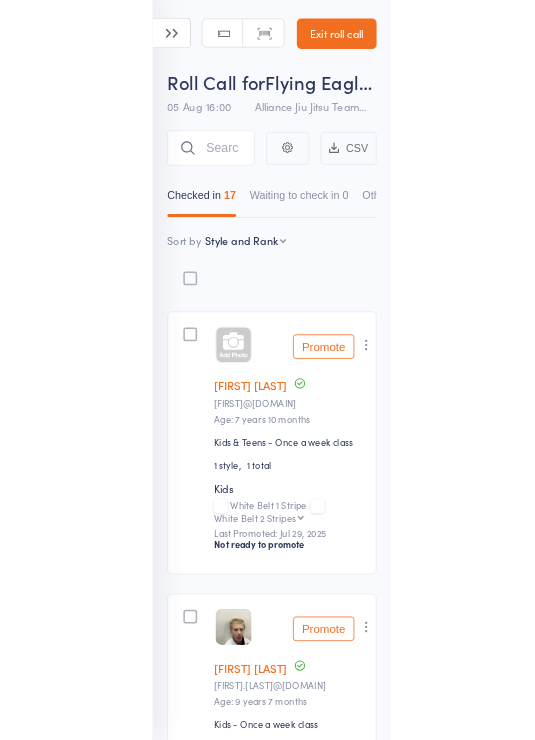 scroll, scrollTop: 75, scrollLeft: 0, axis: vertical 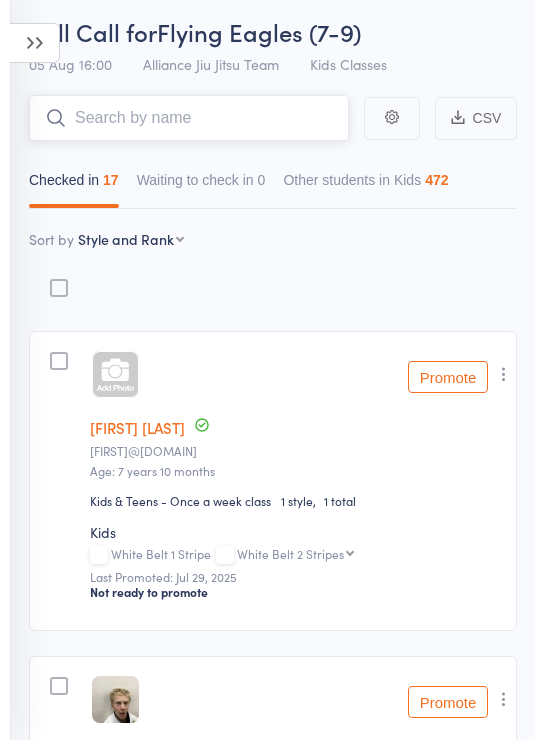 click at bounding box center [189, 118] 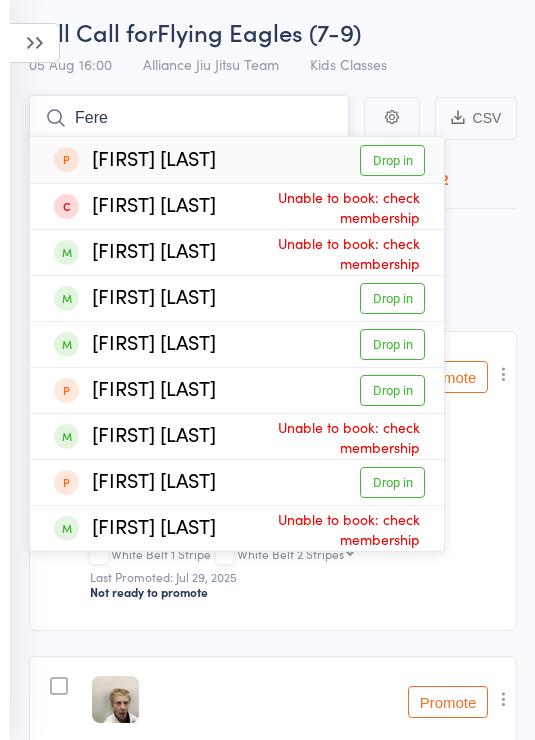 scroll, scrollTop: 0, scrollLeft: 0, axis: both 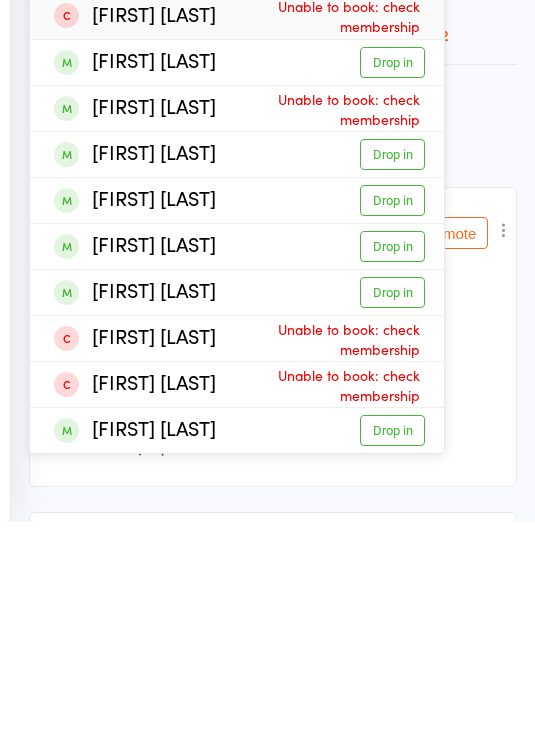 type on "Fred" 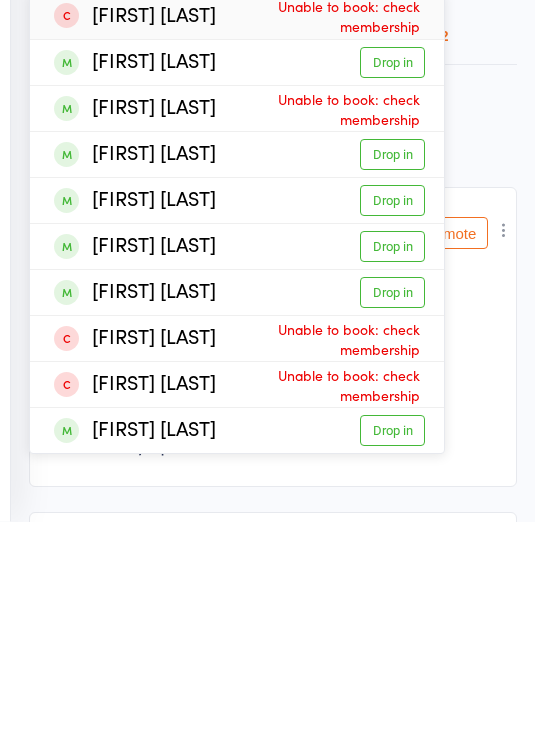 click on "Drop in" at bounding box center [392, 419] 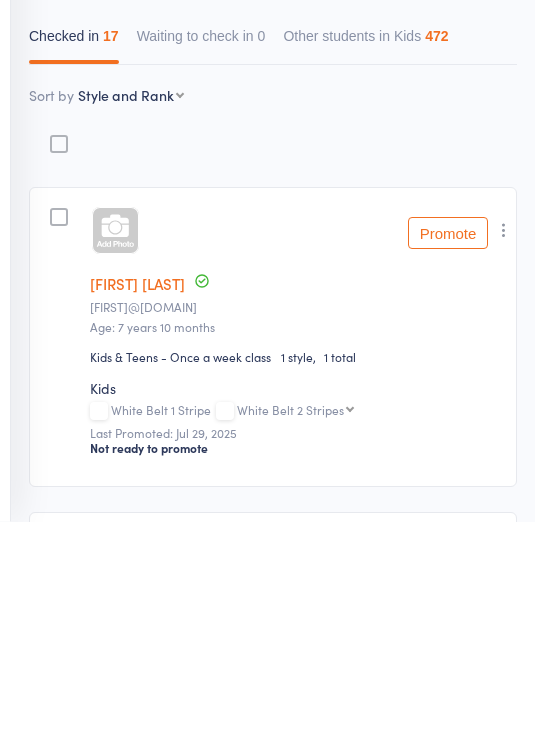 type 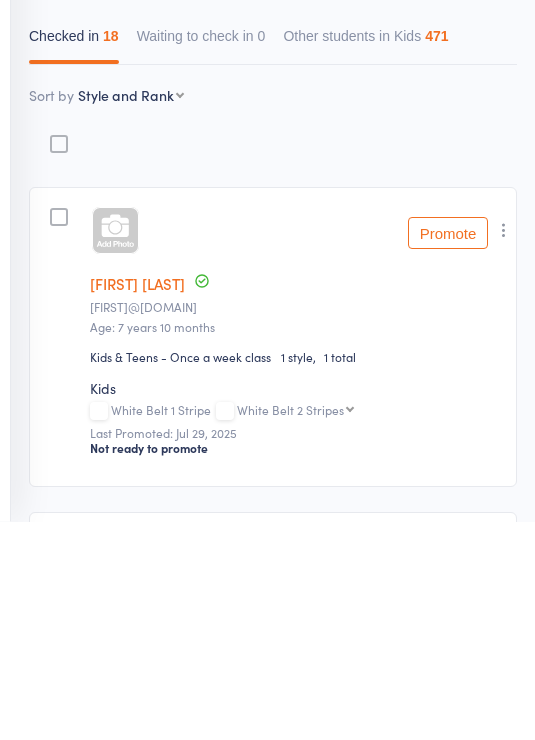click on "[FIRST] [LAST]" at bounding box center [137, 502] 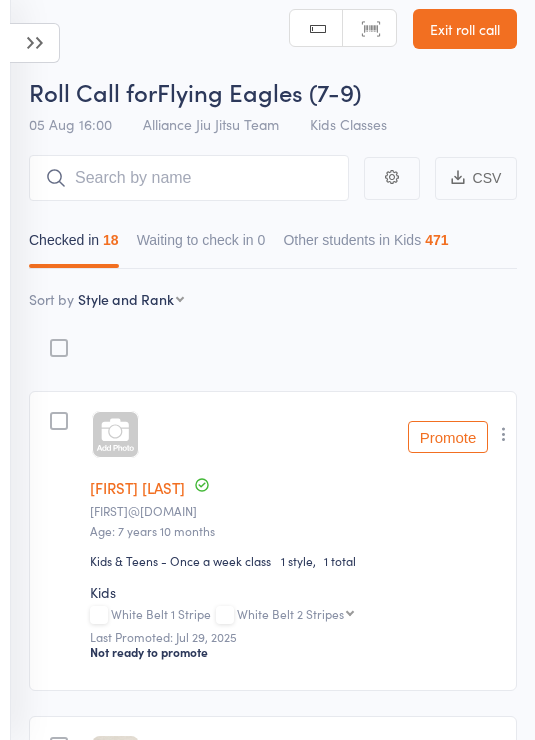 scroll, scrollTop: 0, scrollLeft: 0, axis: both 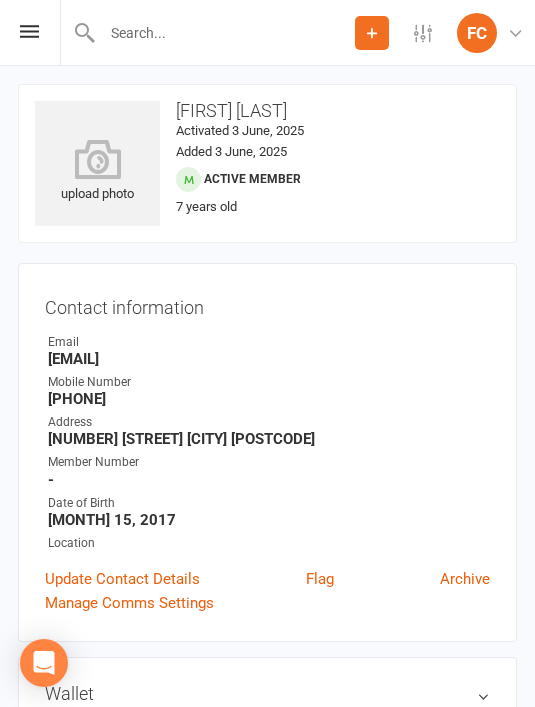 click at bounding box center [97, 159] 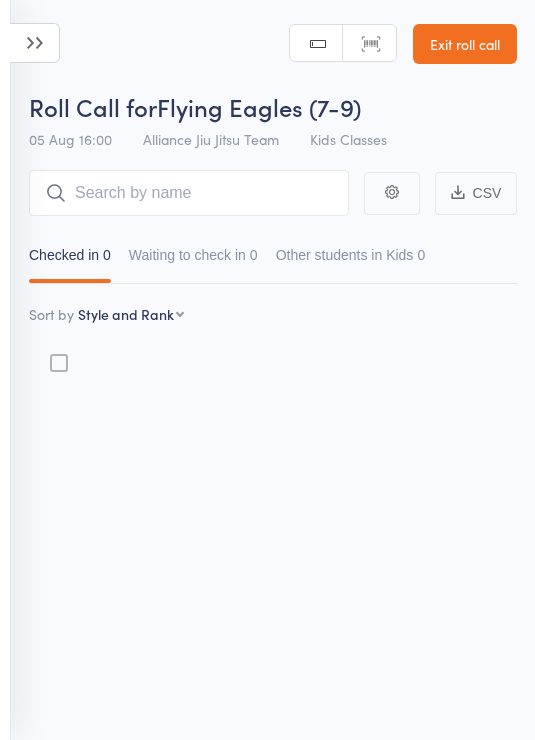 scroll, scrollTop: 0, scrollLeft: 0, axis: both 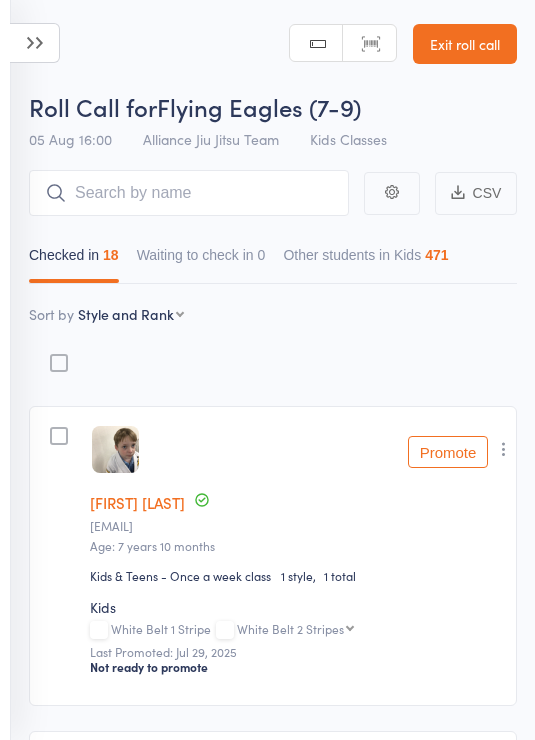 click at bounding box center (189, 193) 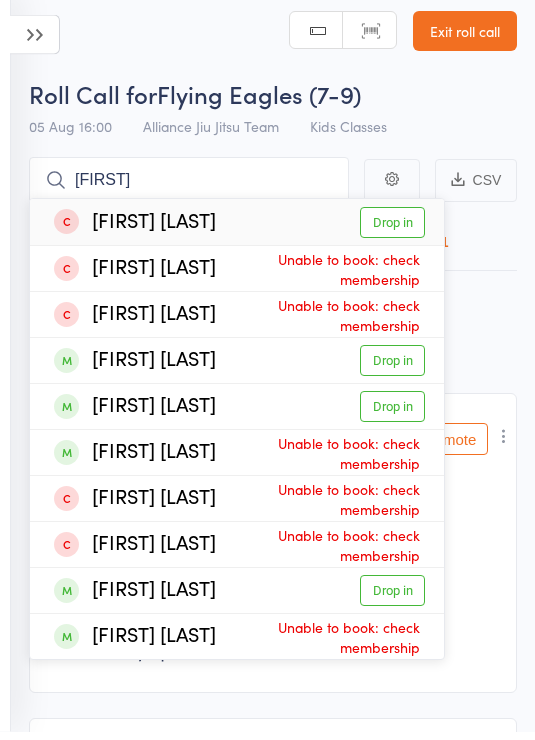 scroll, scrollTop: 0, scrollLeft: 0, axis: both 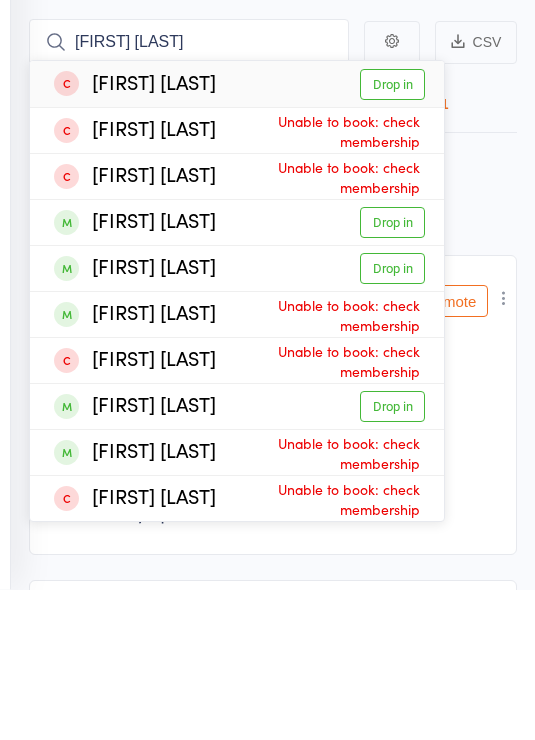 type on "[FIRST] [LAST]" 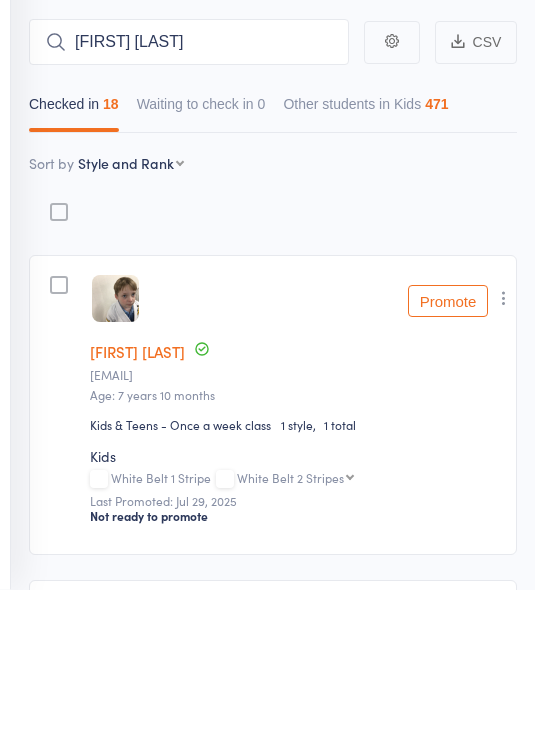 type 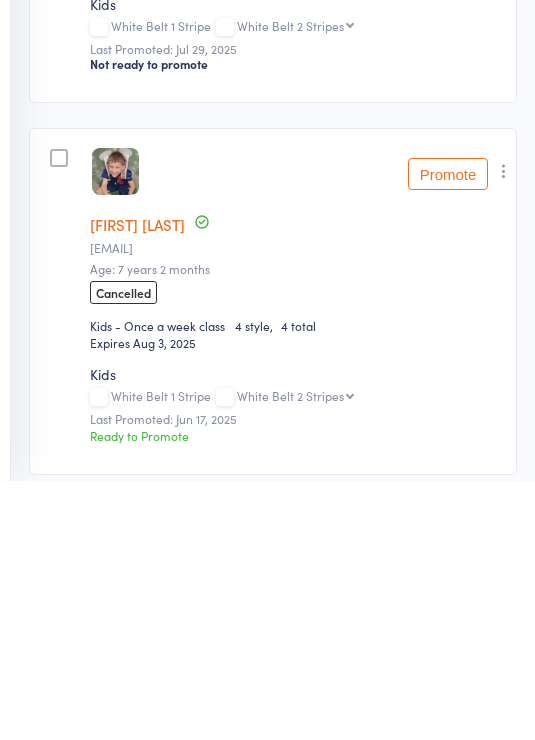 scroll, scrollTop: 0, scrollLeft: 0, axis: both 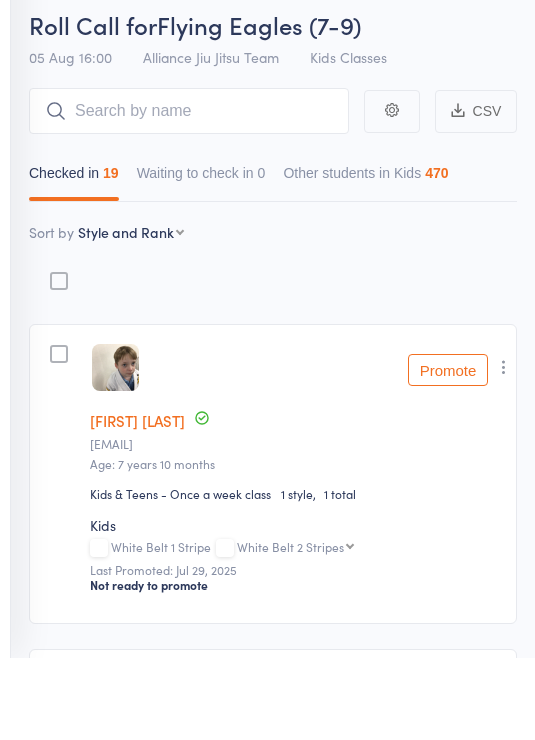 click on "First name Last name Birthday today? Behind on payments? Check in time Next payment date Next payment amount Membership name Membership expires Ready to grade Style and Rank Style attendance count All attendance count Last Promoted" at bounding box center (131, 314) 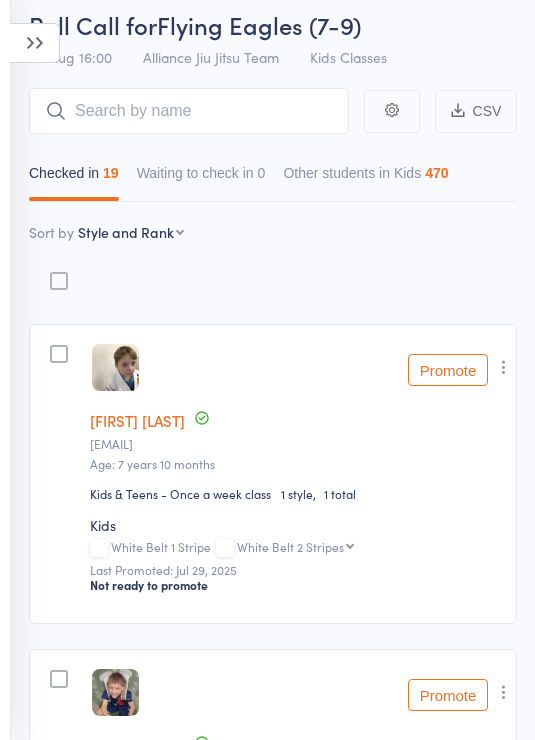 select on "9" 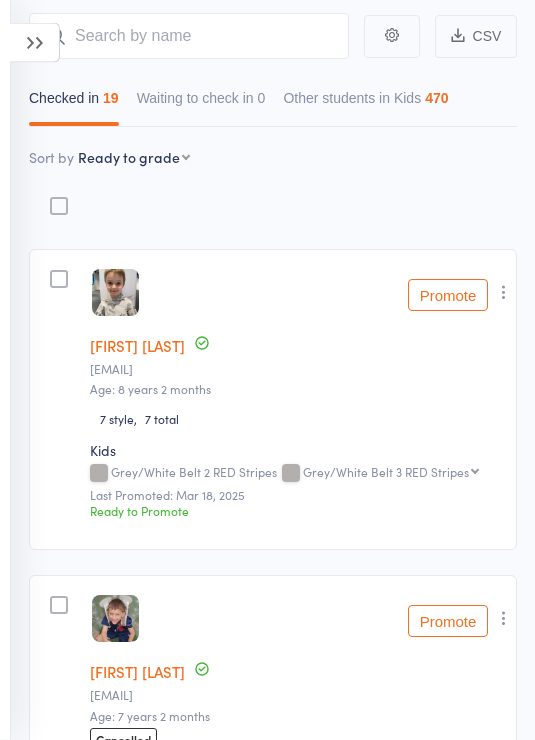 scroll, scrollTop: 157, scrollLeft: 0, axis: vertical 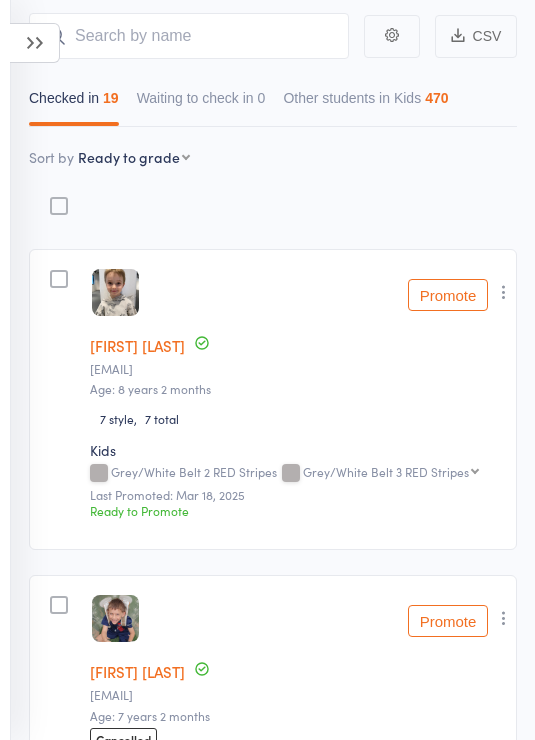 click on "Promote" at bounding box center (448, 295) 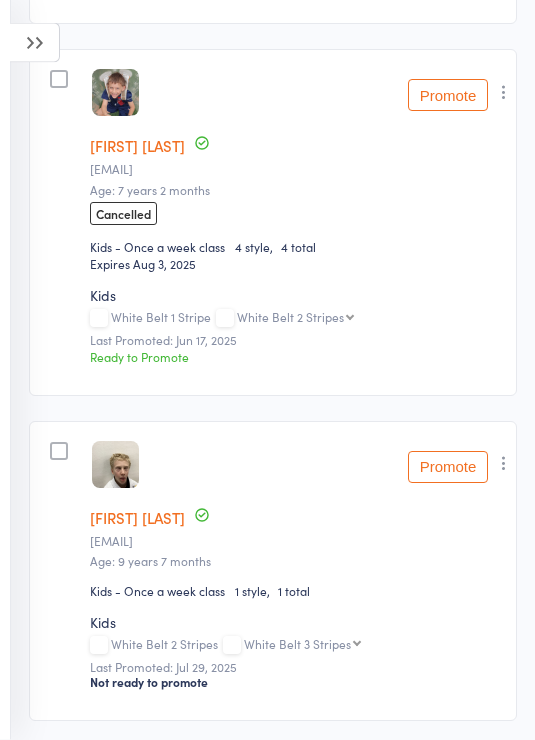 scroll, scrollTop: 680, scrollLeft: 0, axis: vertical 